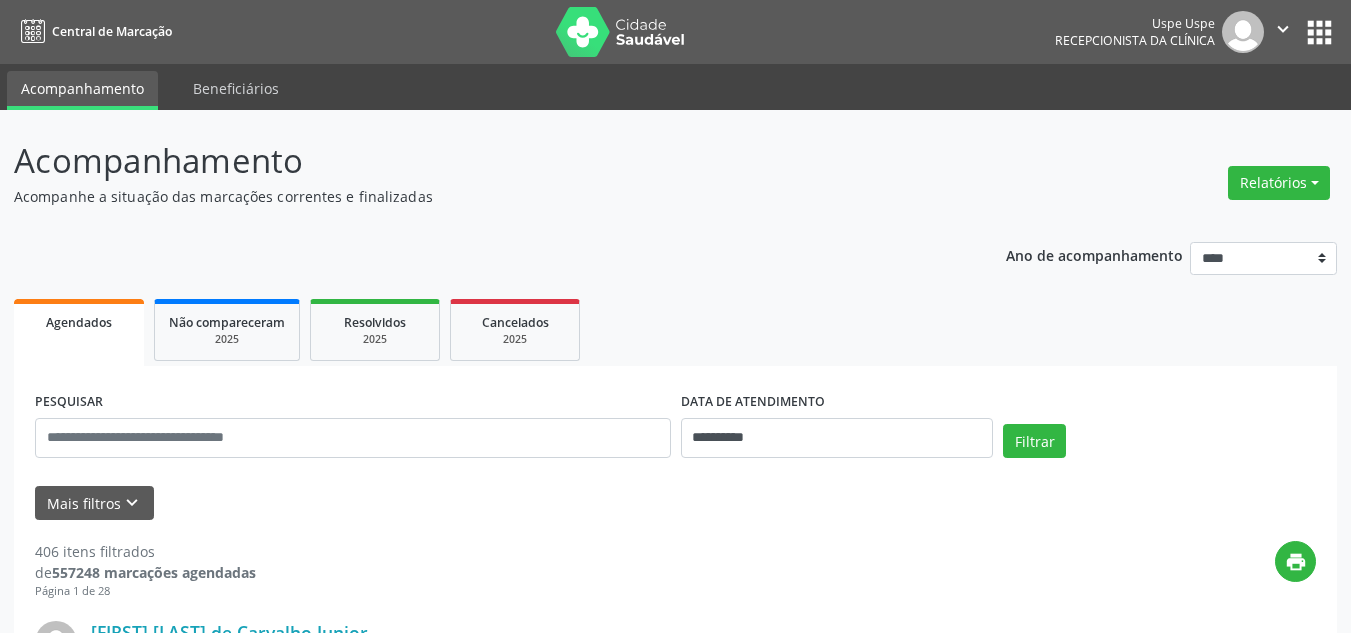 scroll, scrollTop: 0, scrollLeft: 0, axis: both 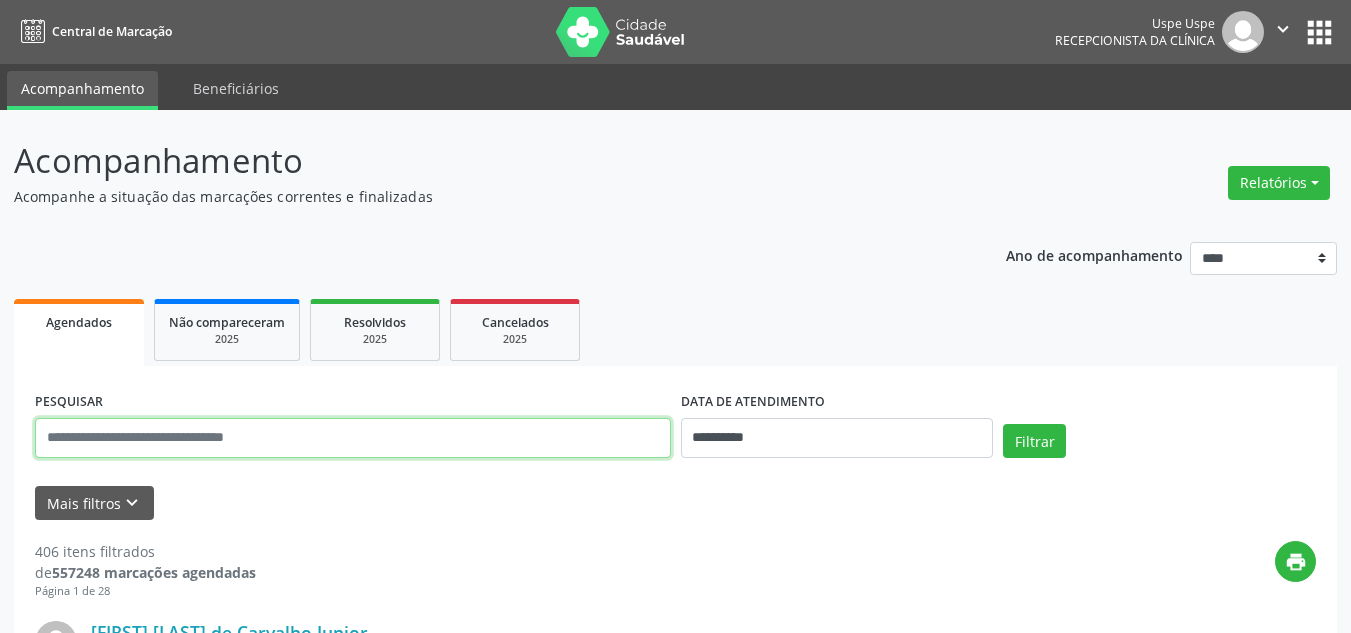 click at bounding box center (353, 438) 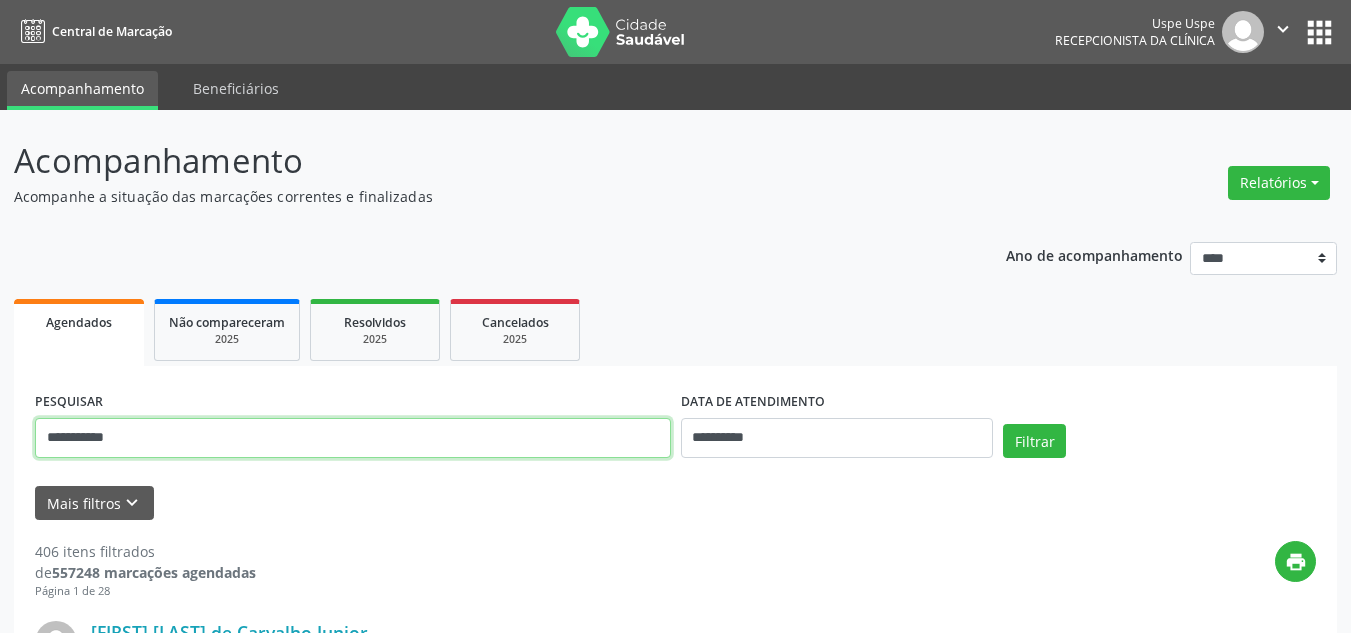 type on "**********" 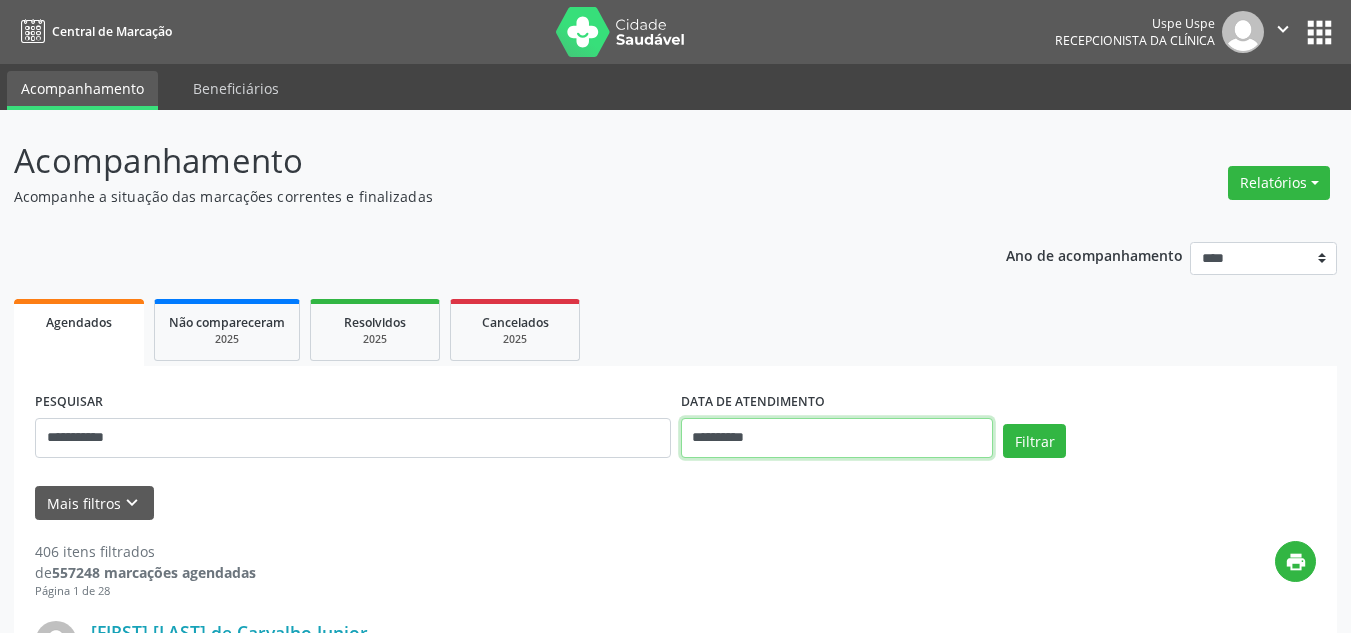 click on "**********" at bounding box center [837, 438] 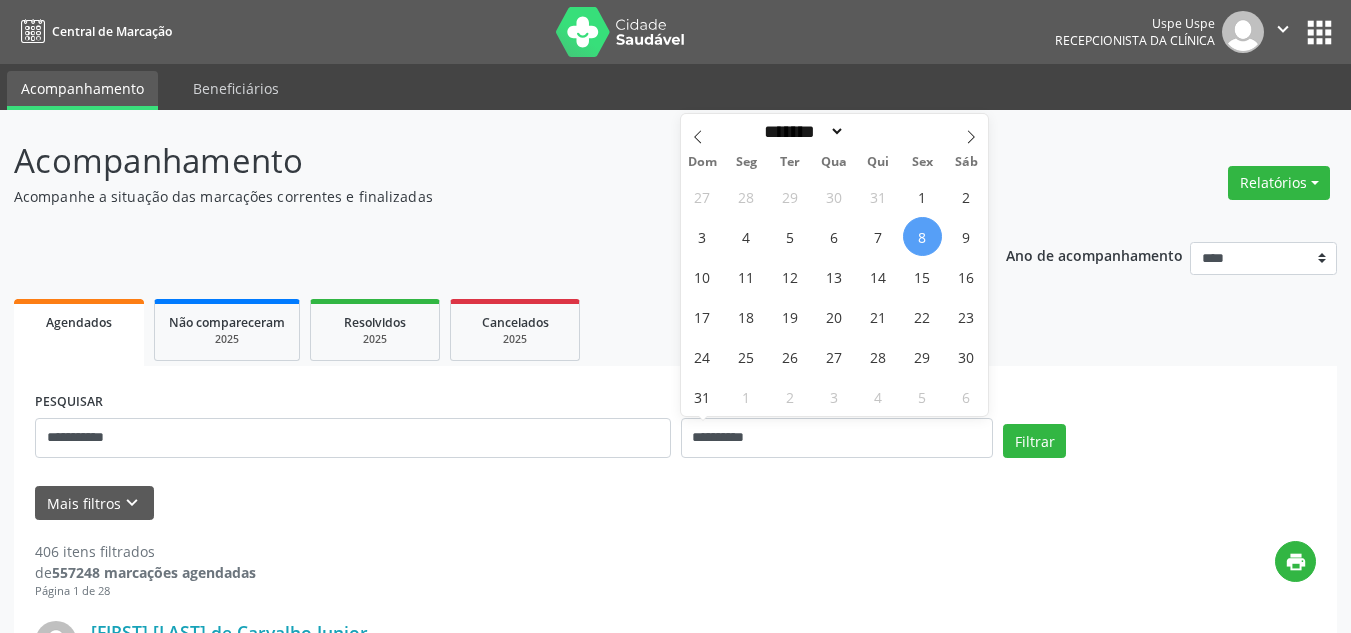 click on "8" at bounding box center (922, 236) 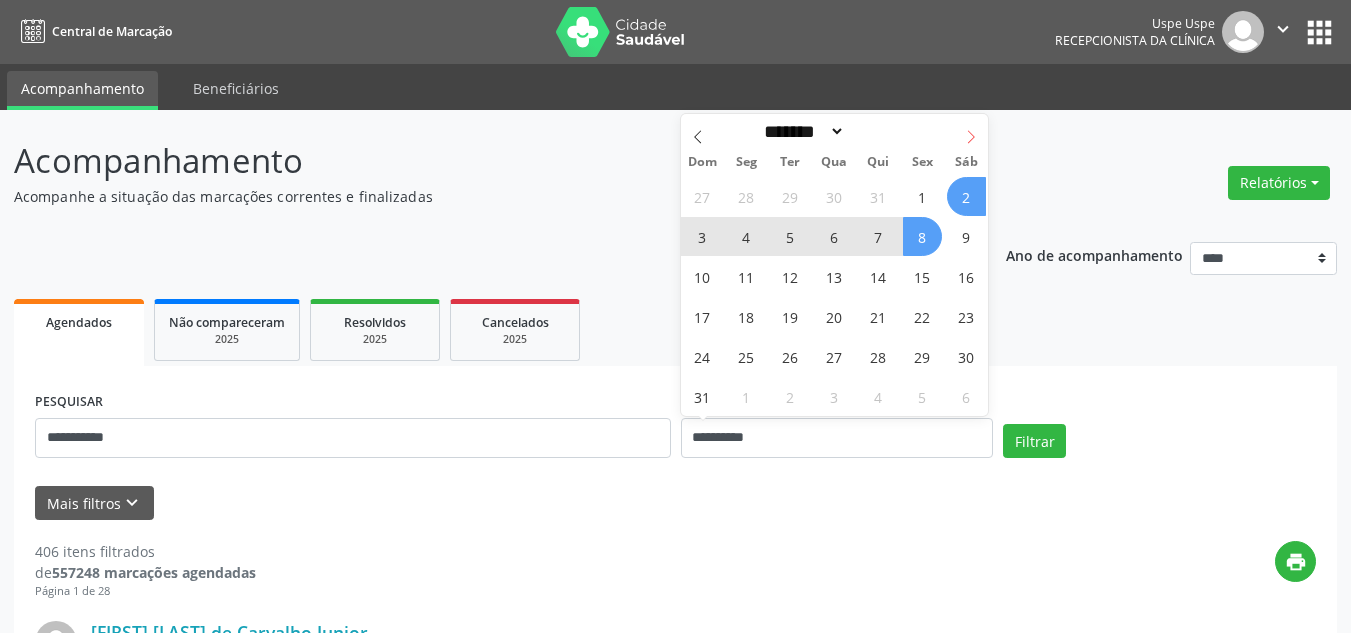 click at bounding box center (971, 131) 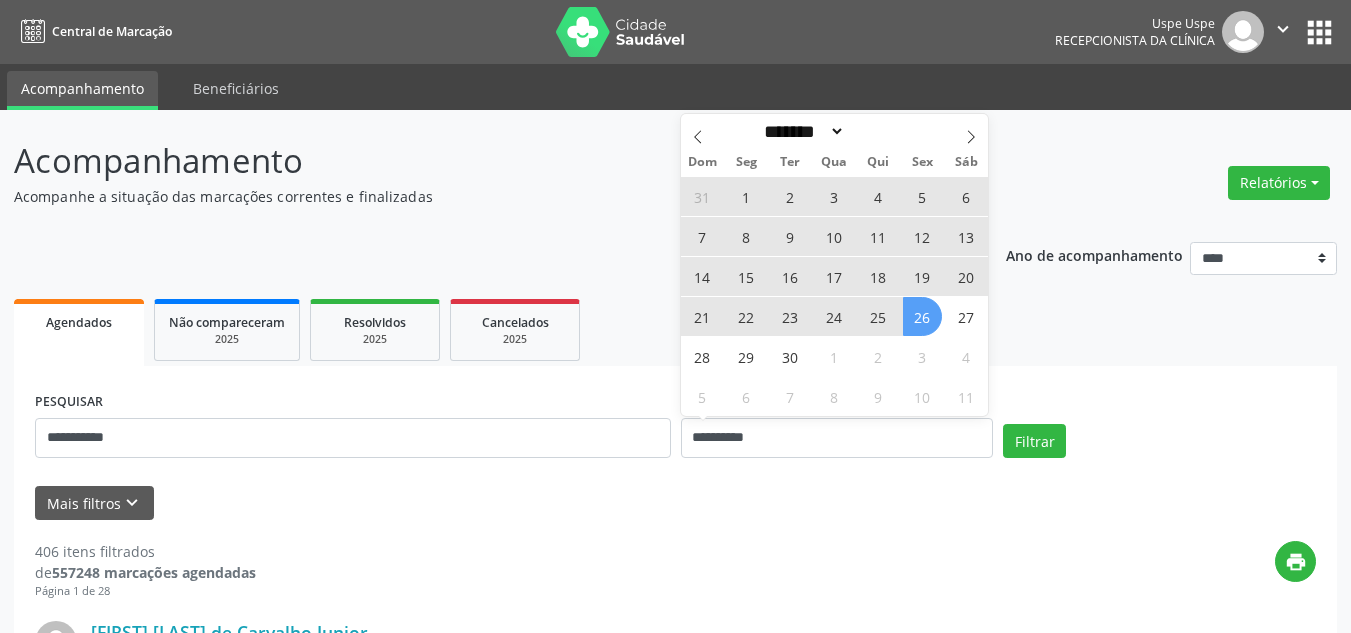drag, startPoint x: 926, startPoint y: 313, endPoint x: 946, endPoint y: 344, distance: 36.891735 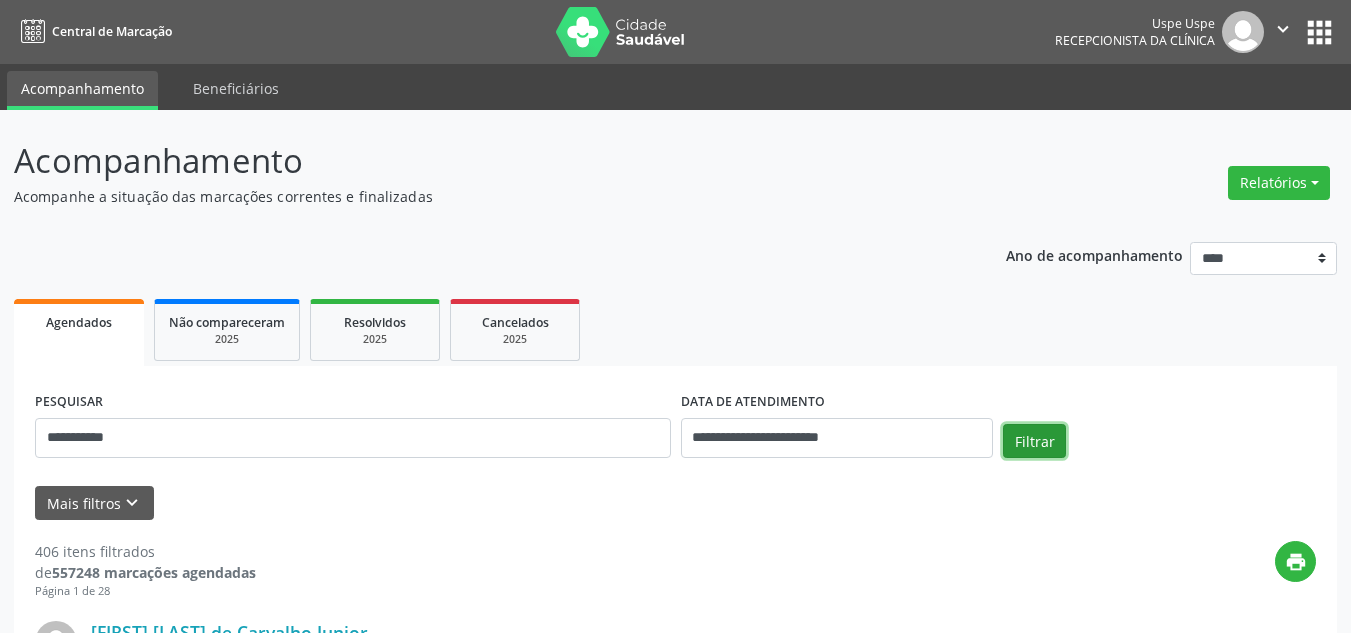 click on "Filtrar" at bounding box center (1034, 441) 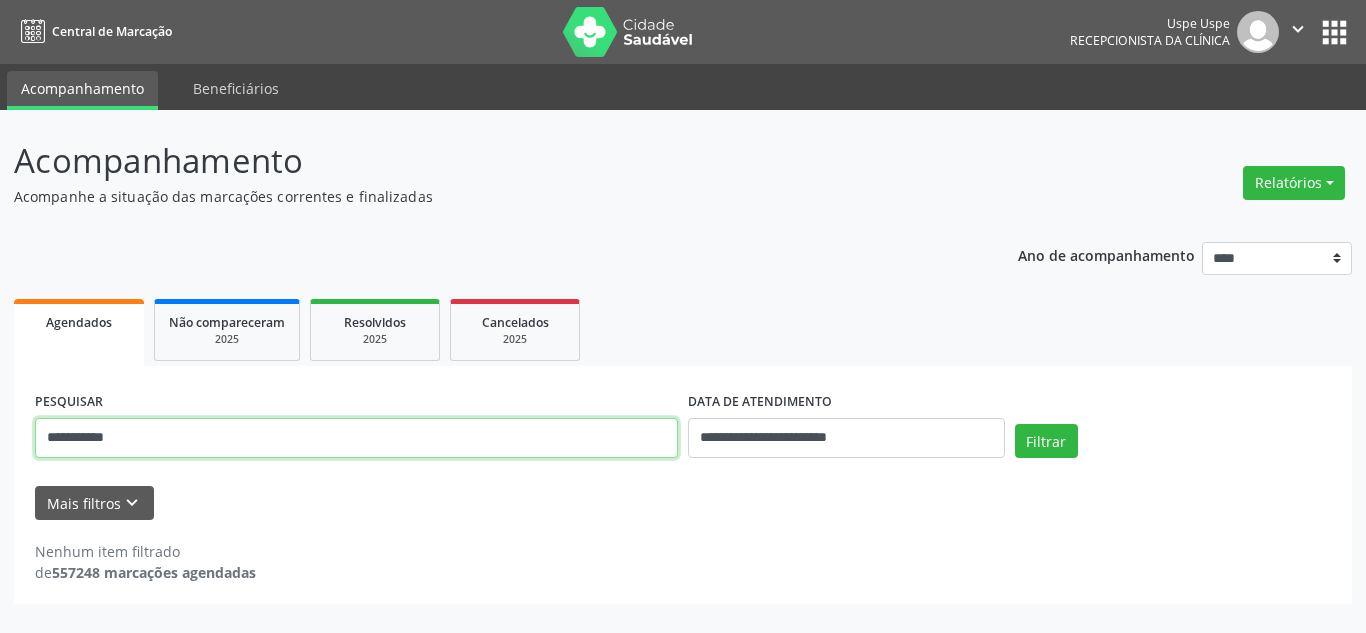 drag, startPoint x: 166, startPoint y: 445, endPoint x: 33, endPoint y: 452, distance: 133.18408 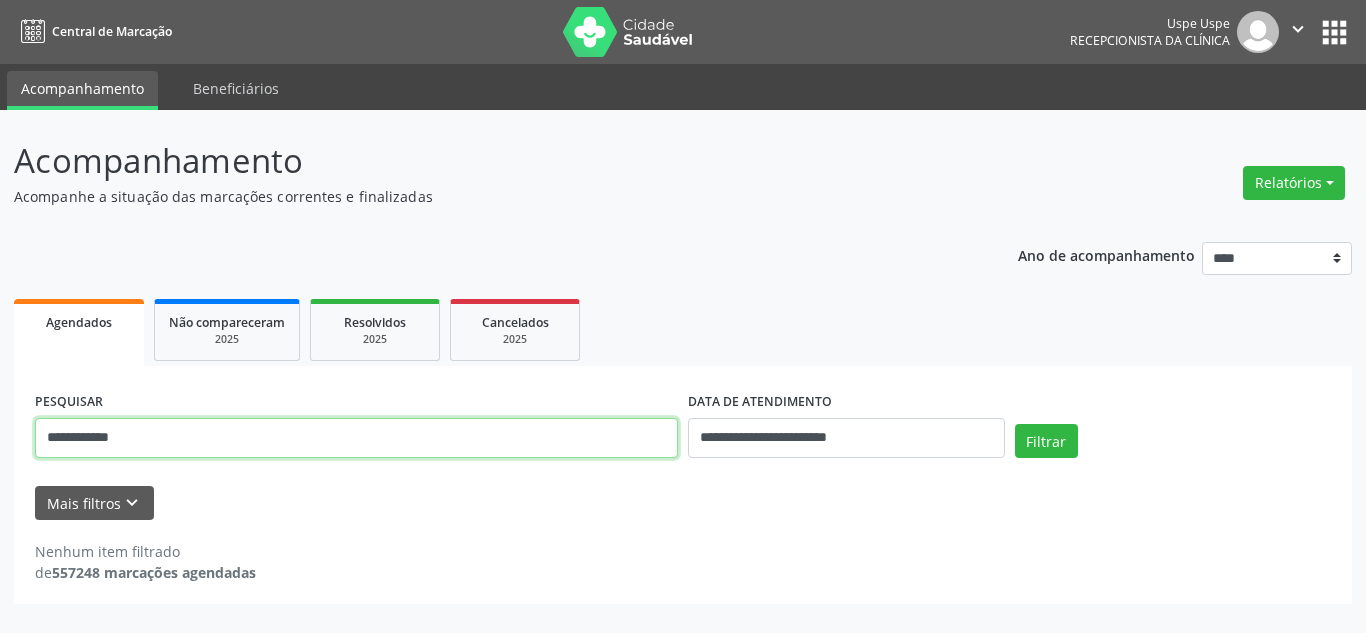 click on "Filtrar" at bounding box center [1046, 441] 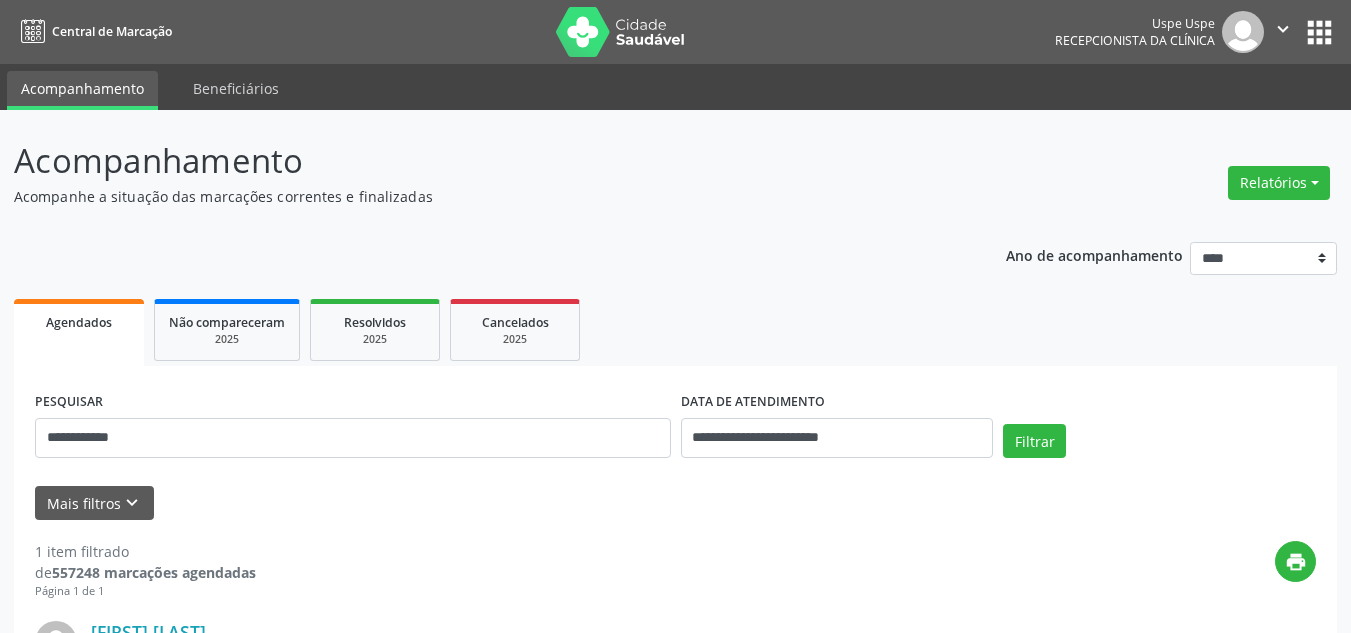 scroll, scrollTop: 289, scrollLeft: 0, axis: vertical 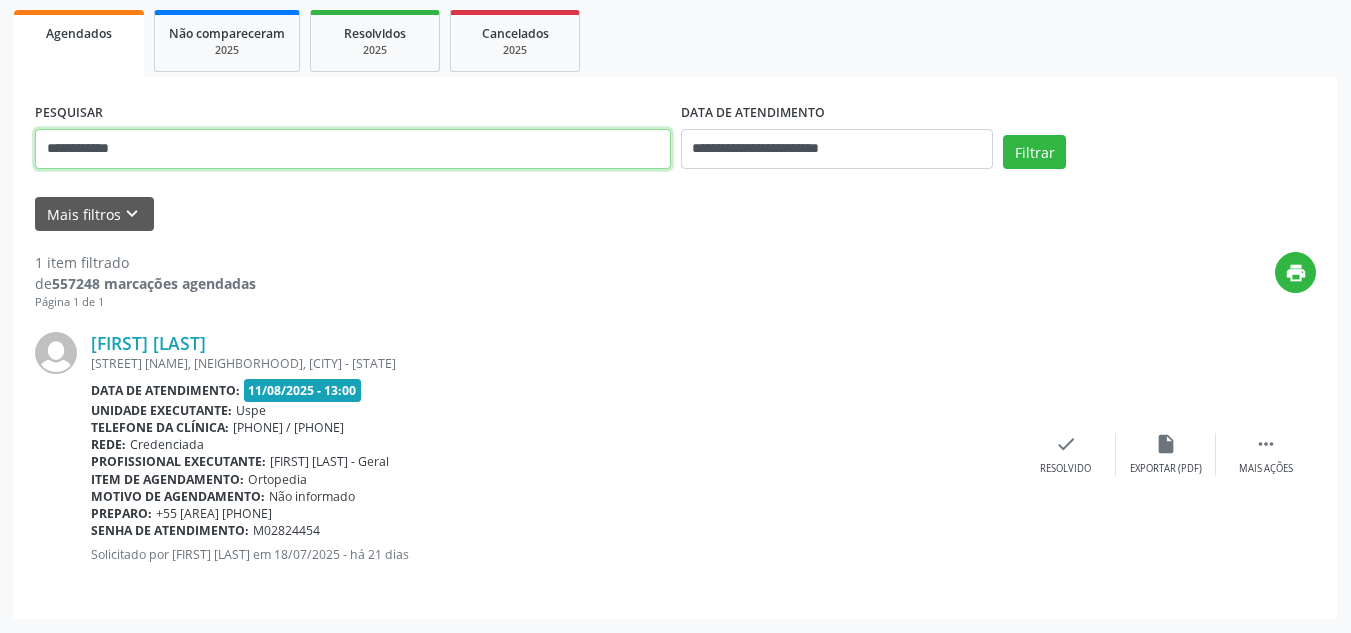 drag, startPoint x: 149, startPoint y: 152, endPoint x: 0, endPoint y: 155, distance: 149.0302 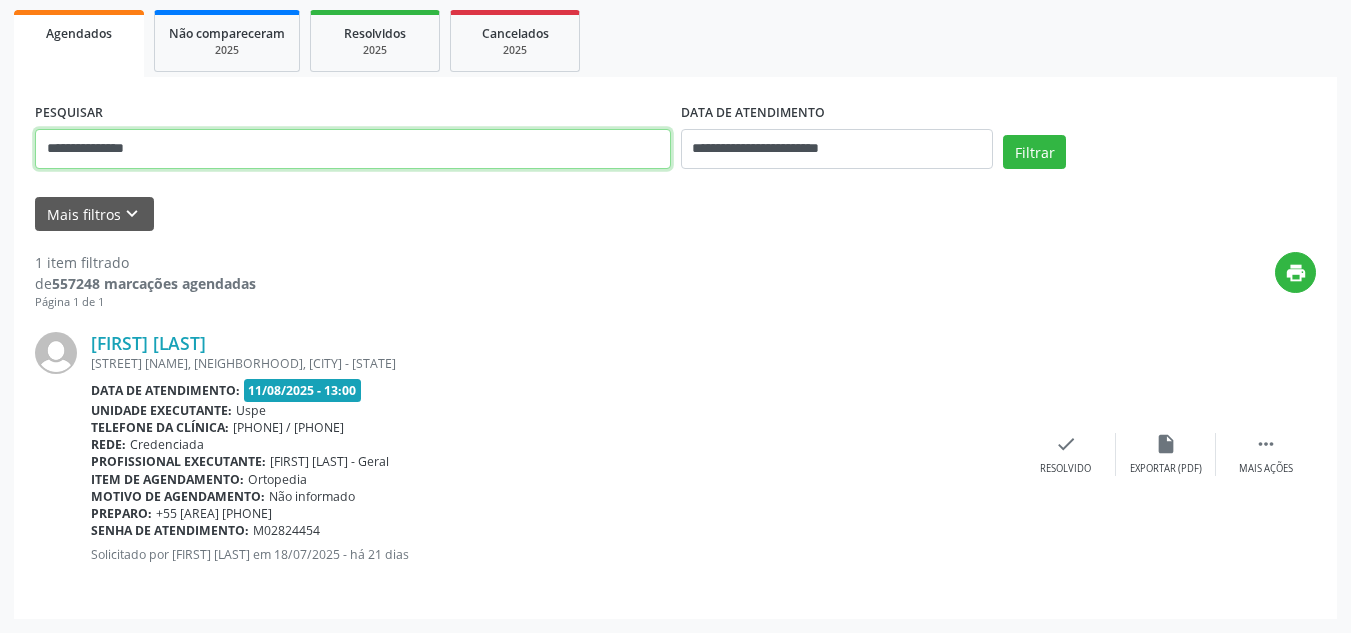 type on "**********" 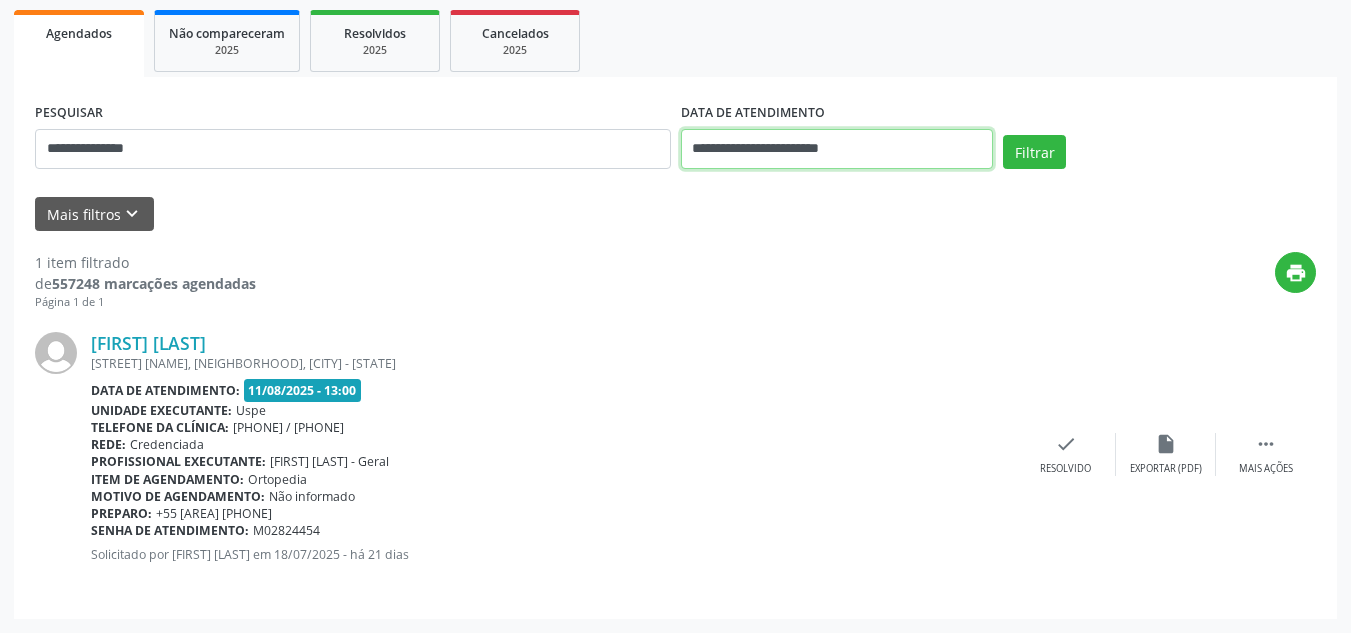 click on "**********" at bounding box center (837, 149) 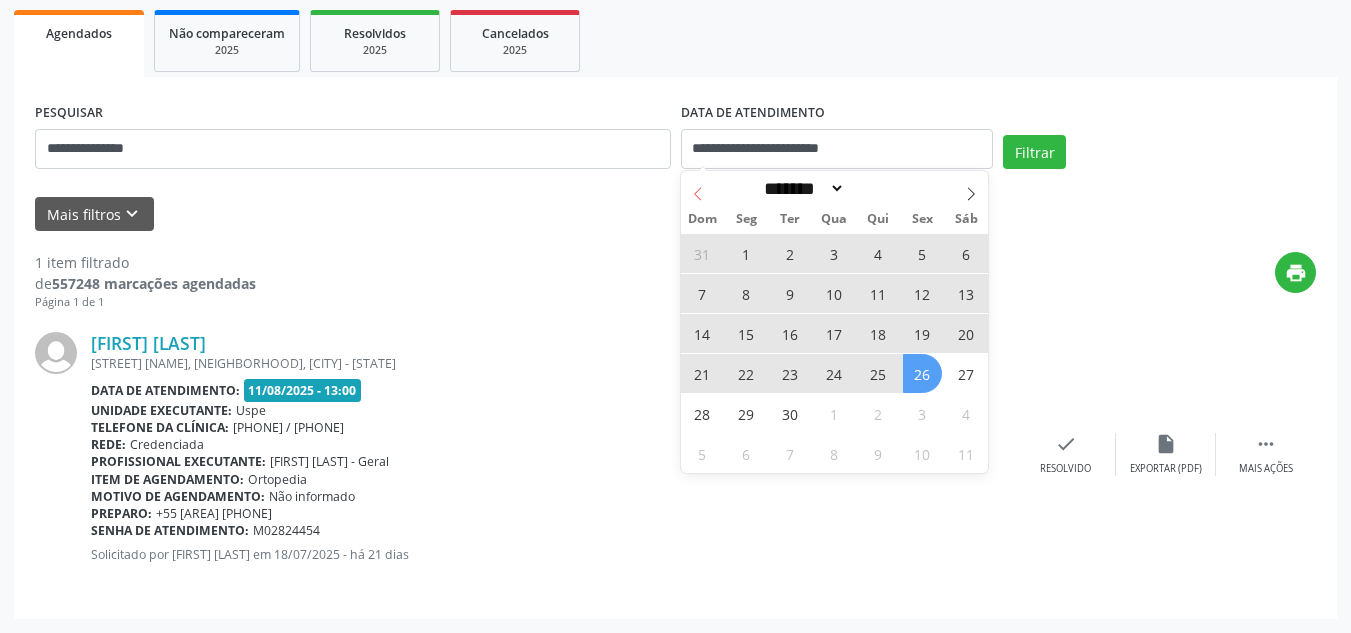 click 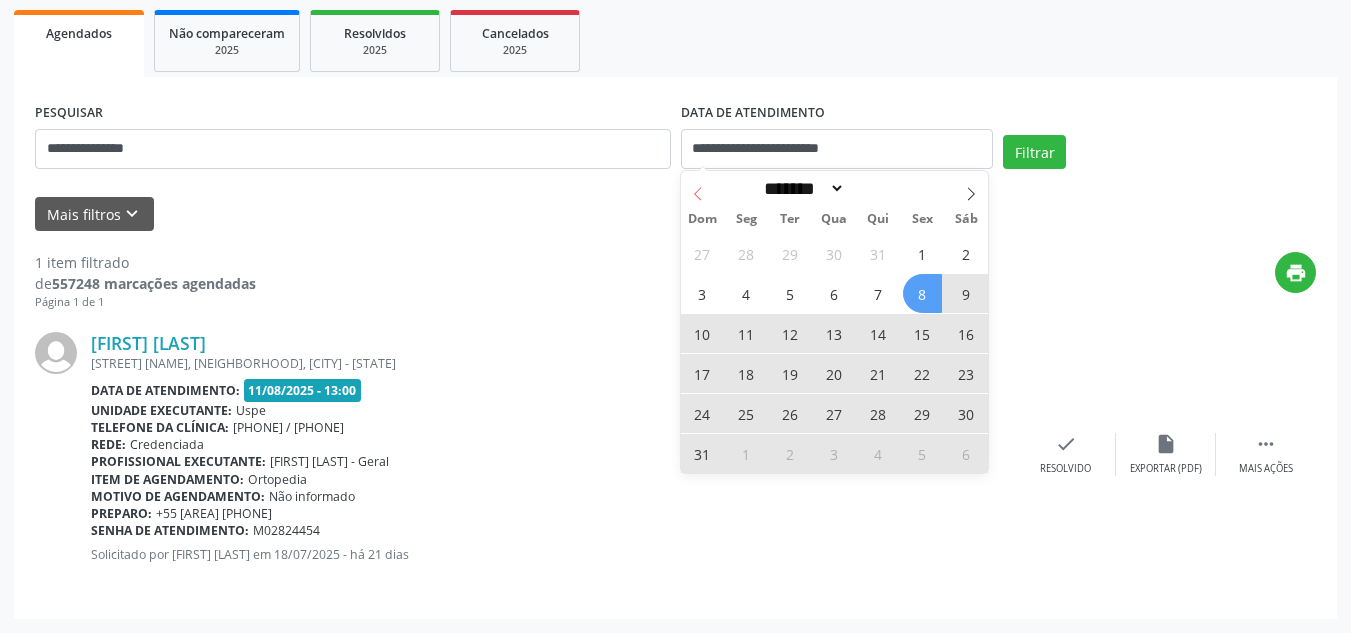 click 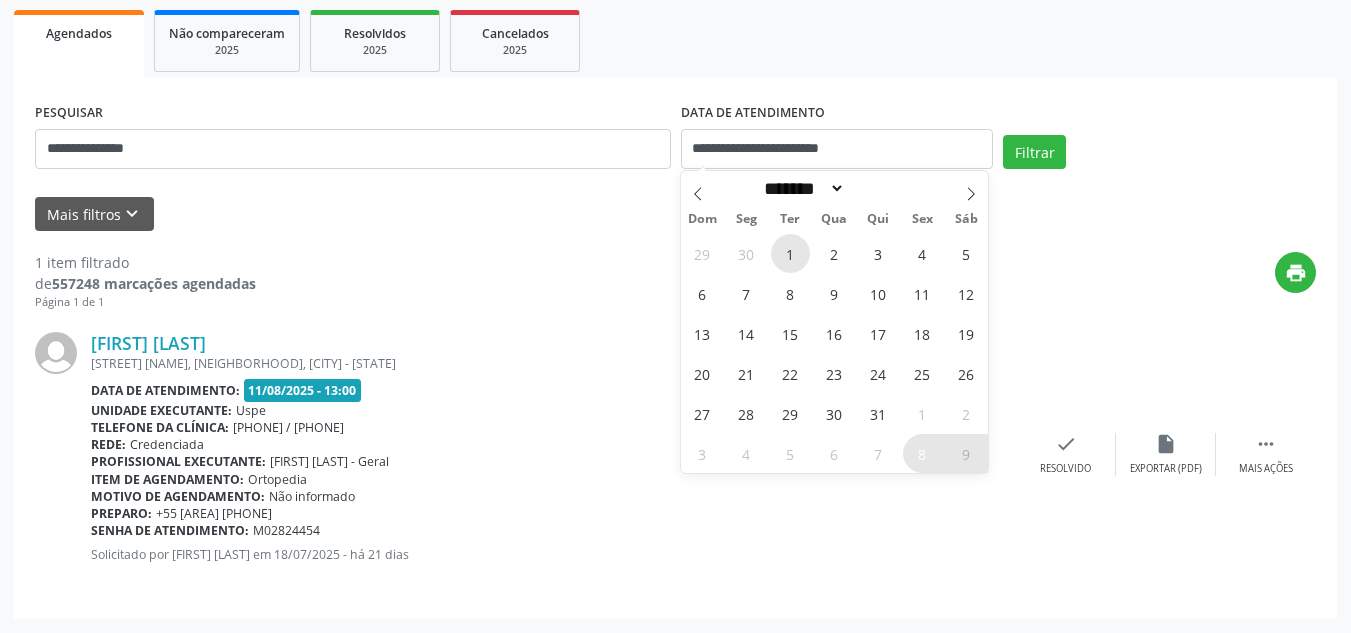 click on "1" at bounding box center (790, 253) 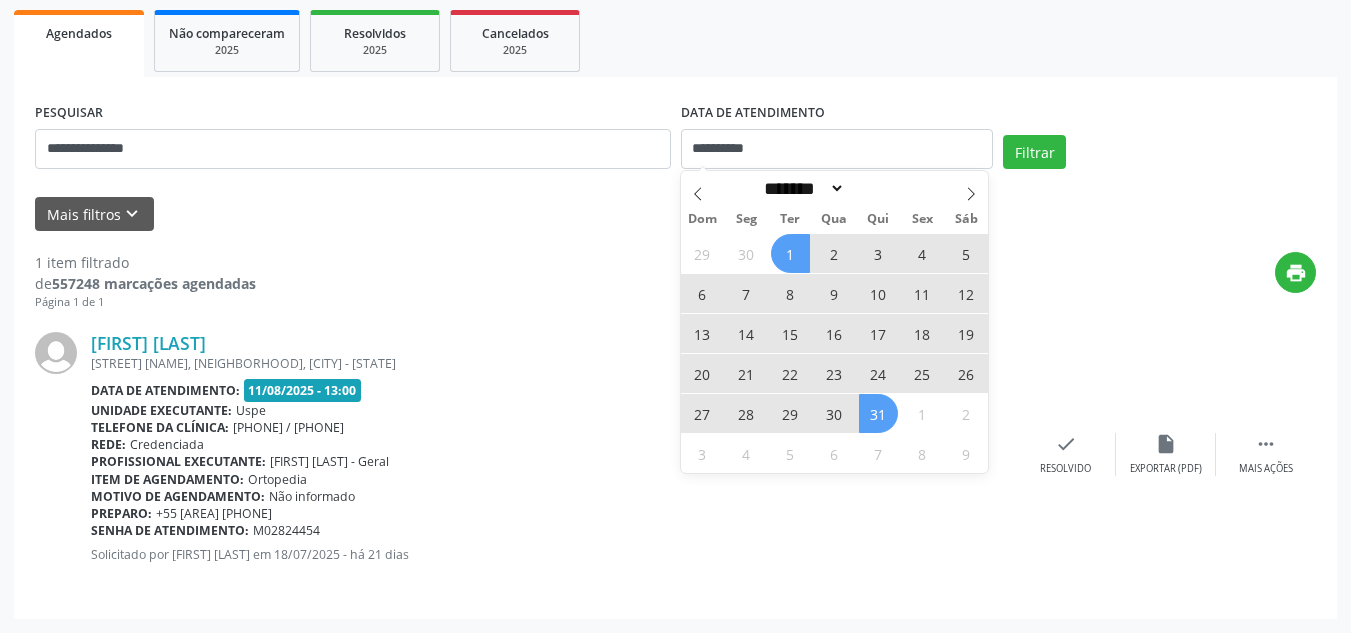 click on "29 30 1 2 3 4 5 6 7 8 9 10 11 12 13 14 15 16 17 18 19 20 21 22 23 24 25 26 27 28 29 30 31 1 2 3 4 5 6 7 8 9" at bounding box center (835, 353) 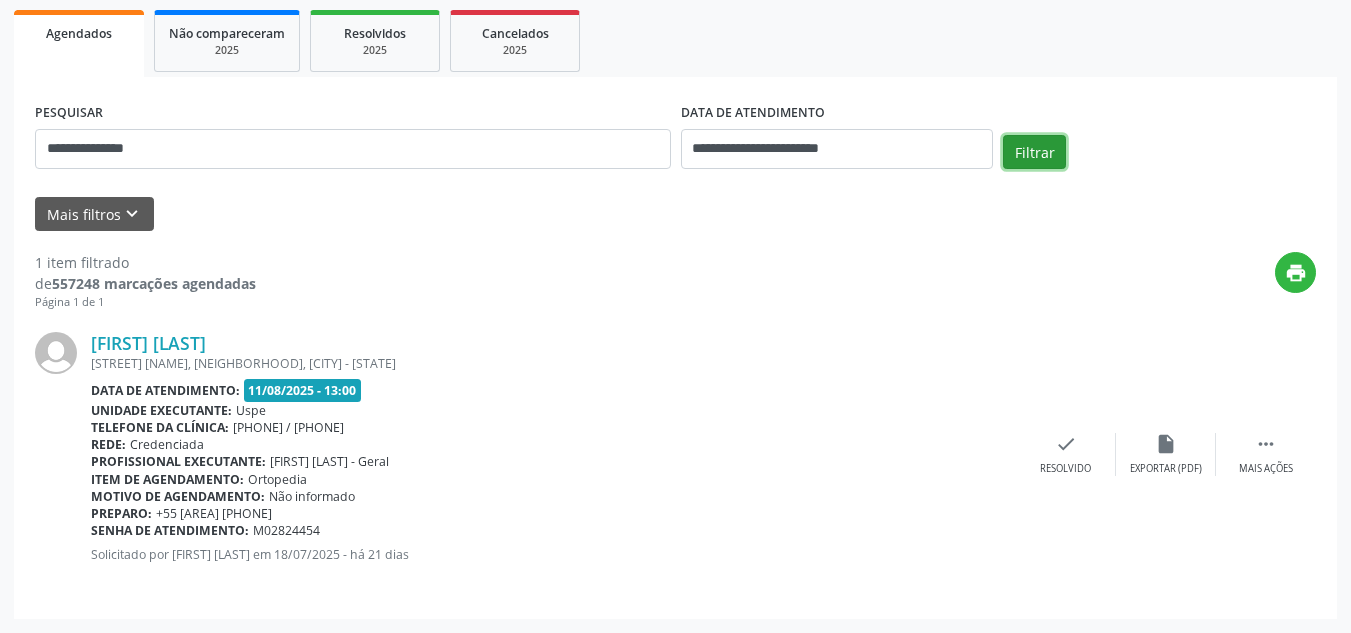 click on "Filtrar" at bounding box center (1034, 152) 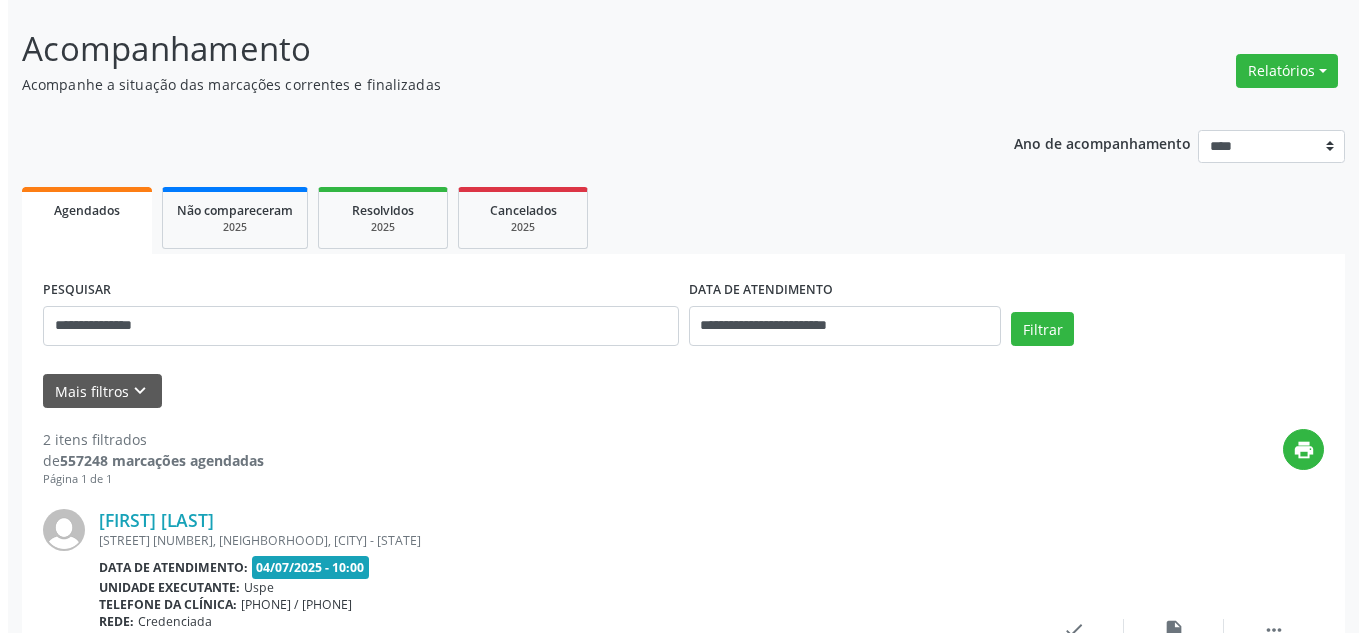 scroll, scrollTop: 12, scrollLeft: 0, axis: vertical 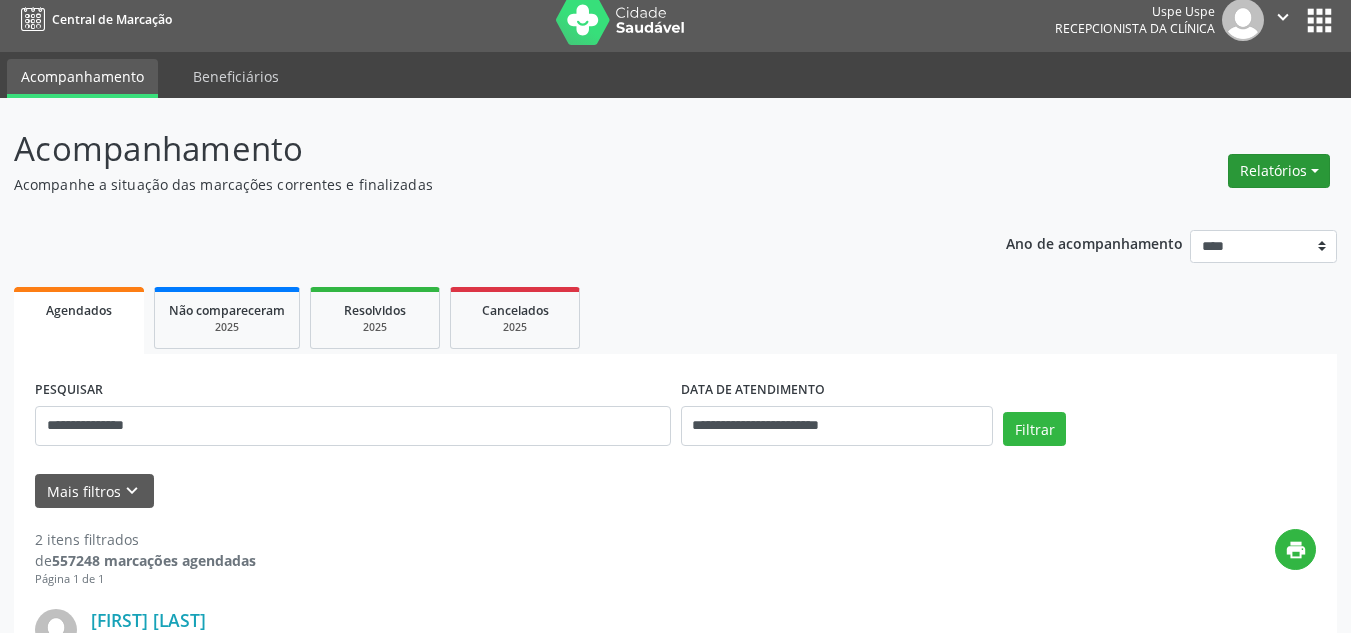 click on "Relatórios" at bounding box center [1279, 171] 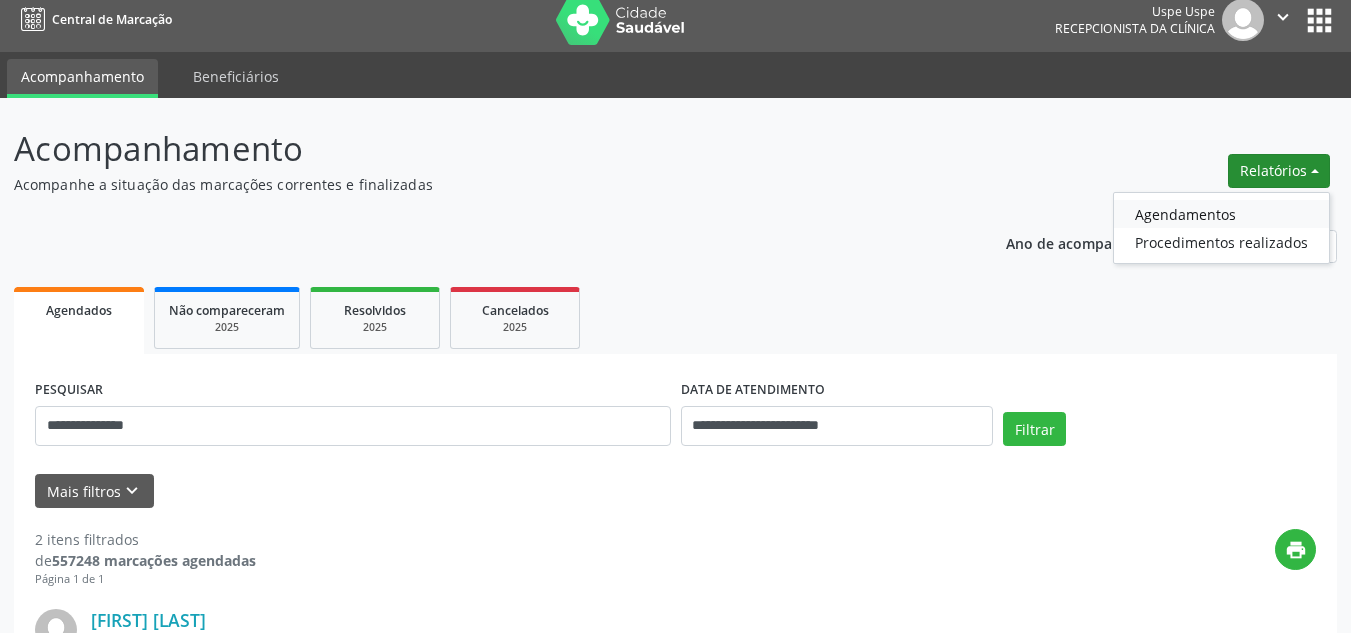 click on "Agendamentos" at bounding box center [1221, 214] 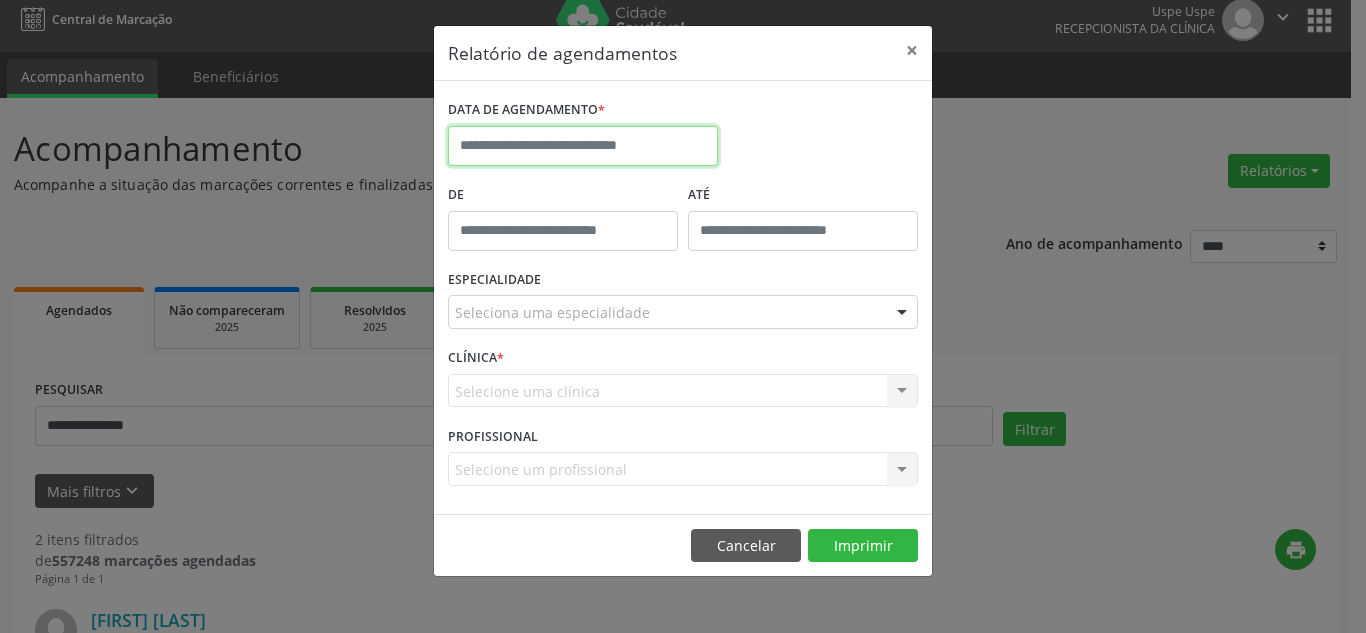 click at bounding box center (583, 146) 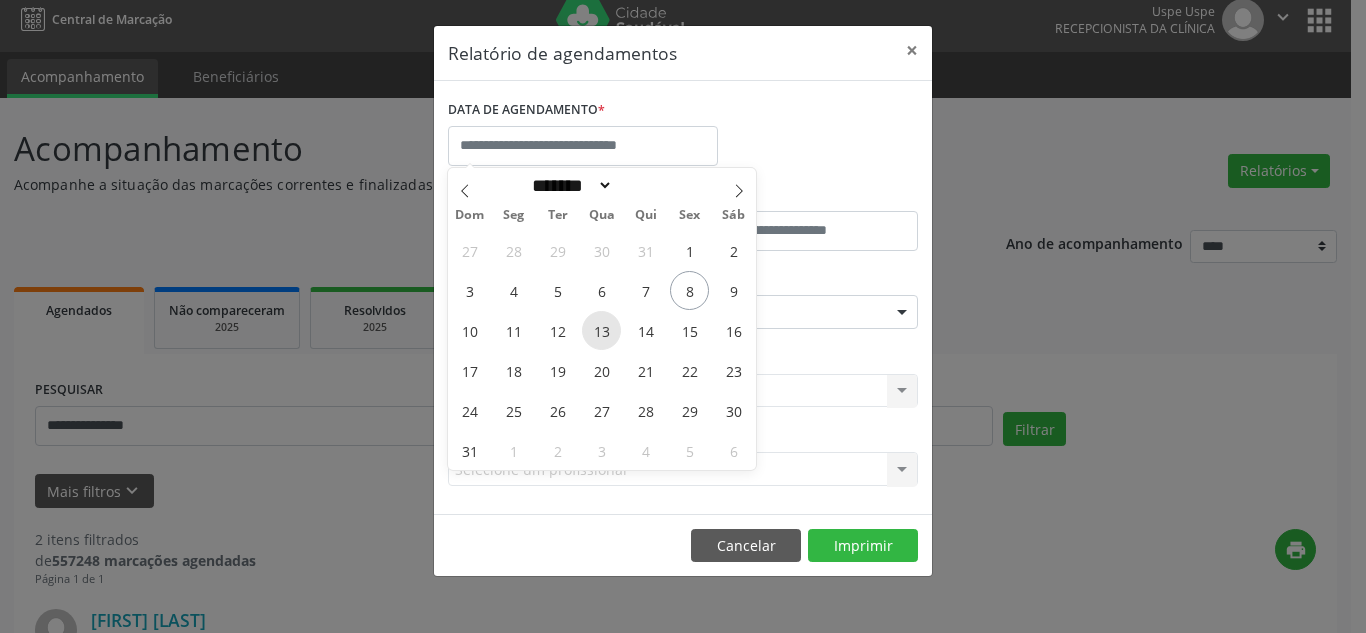 click on "13" at bounding box center (601, 330) 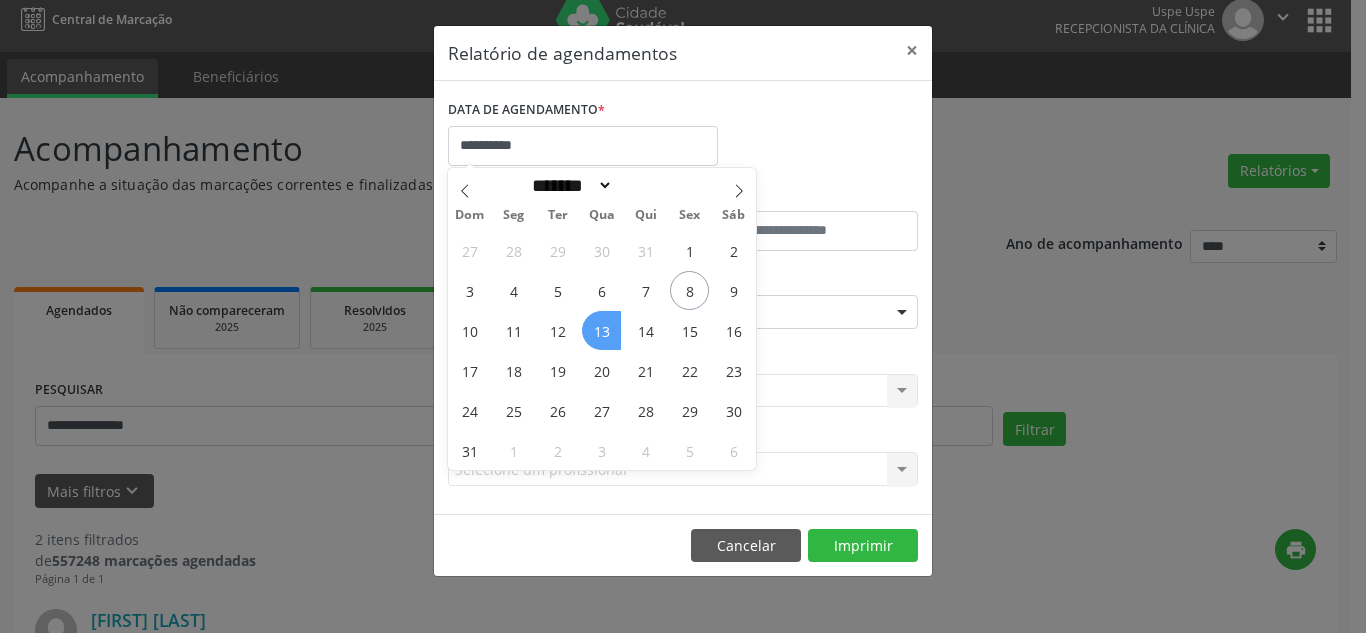 click on "13" at bounding box center (601, 330) 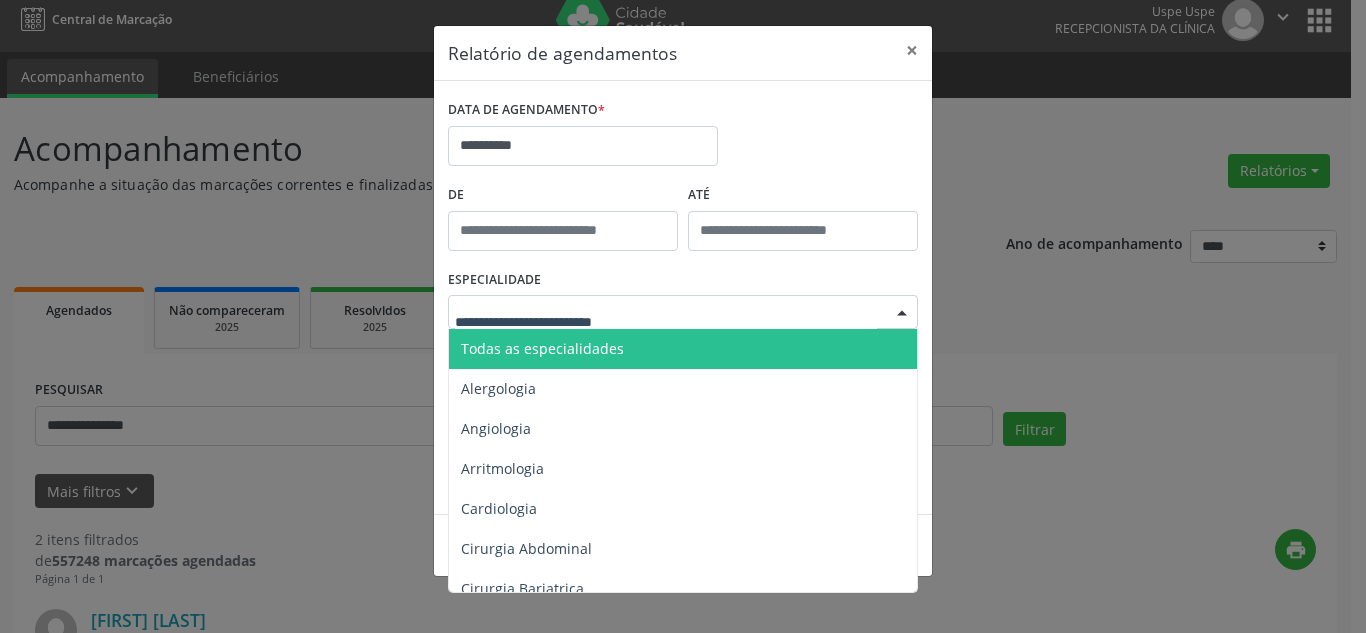 click on "Todas as especialidades" at bounding box center (542, 348) 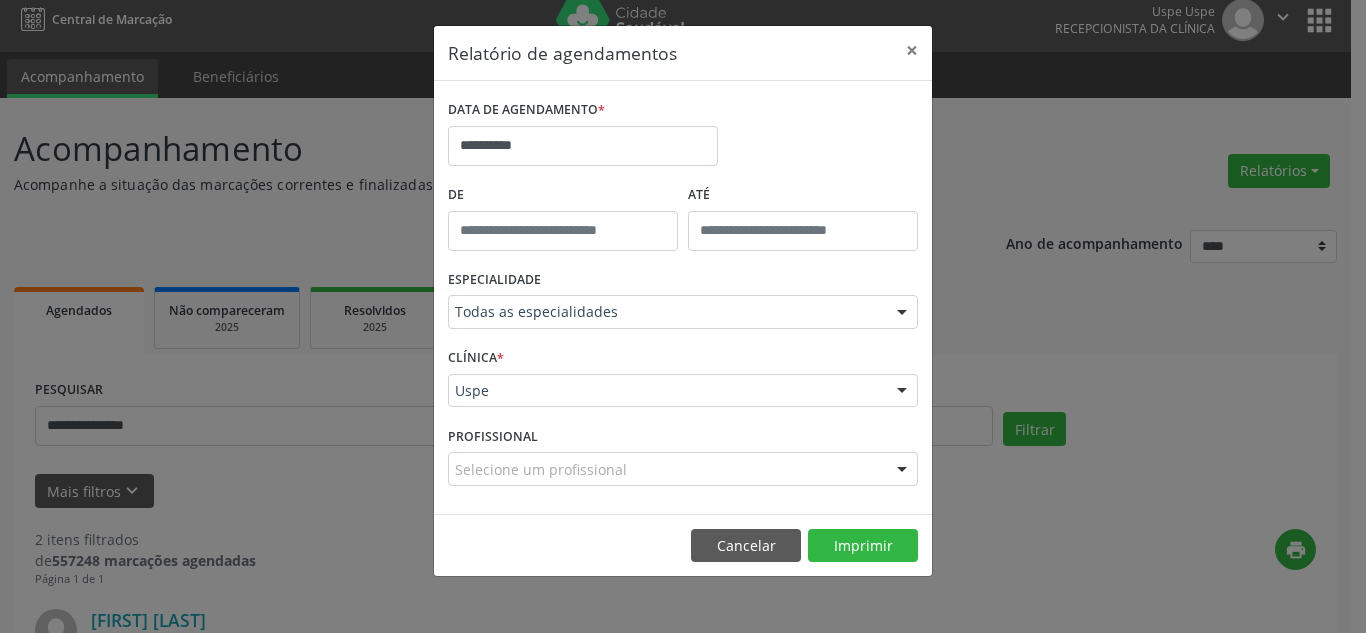 click on "Uspe" at bounding box center (683, 391) 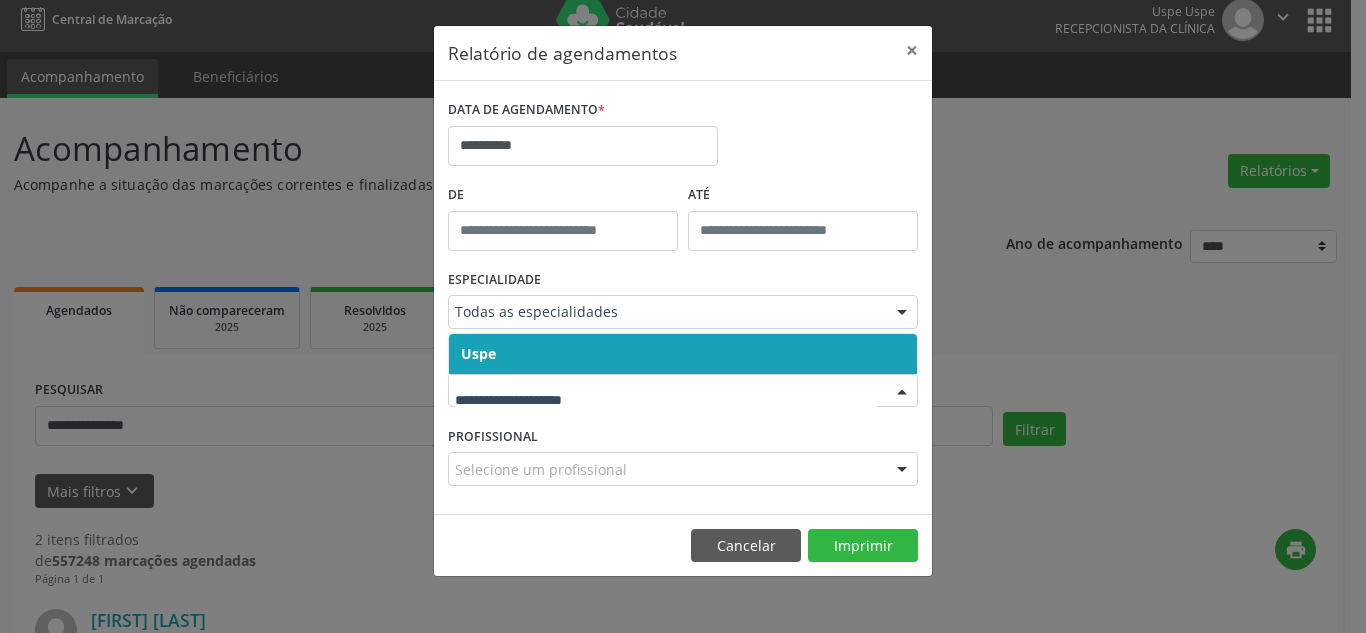click on "Uspe" at bounding box center (683, 354) 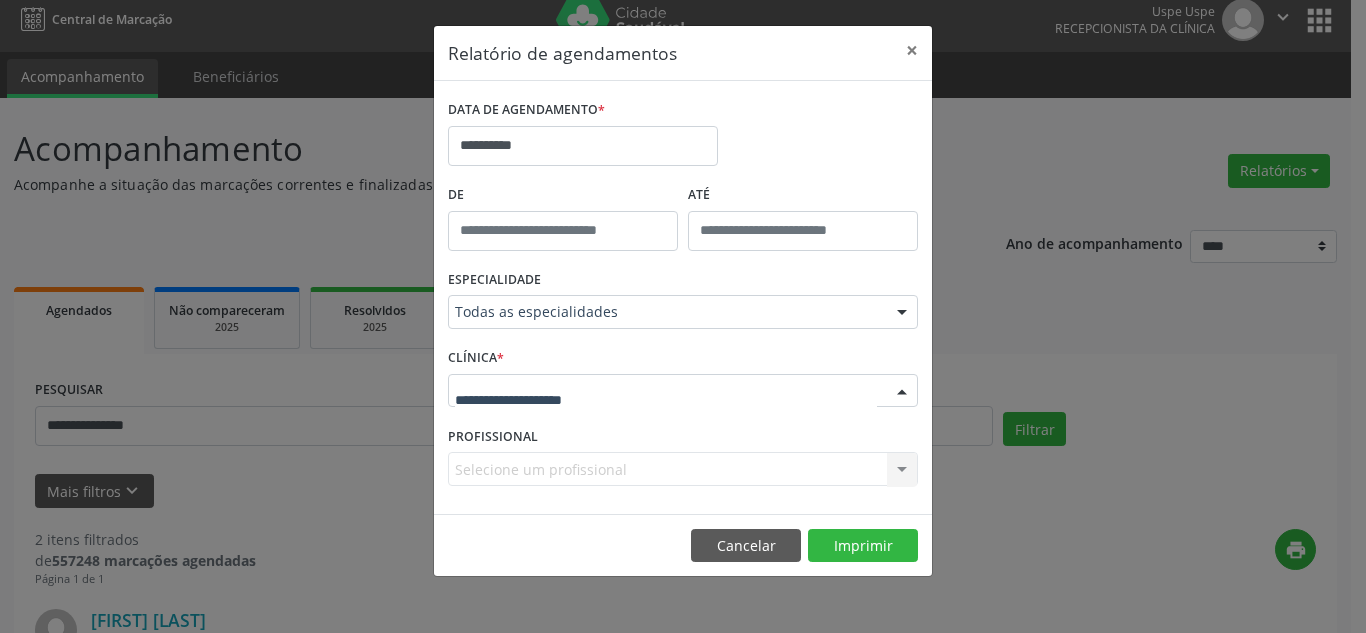drag, startPoint x: 583, startPoint y: 400, endPoint x: 568, endPoint y: 373, distance: 30.88689 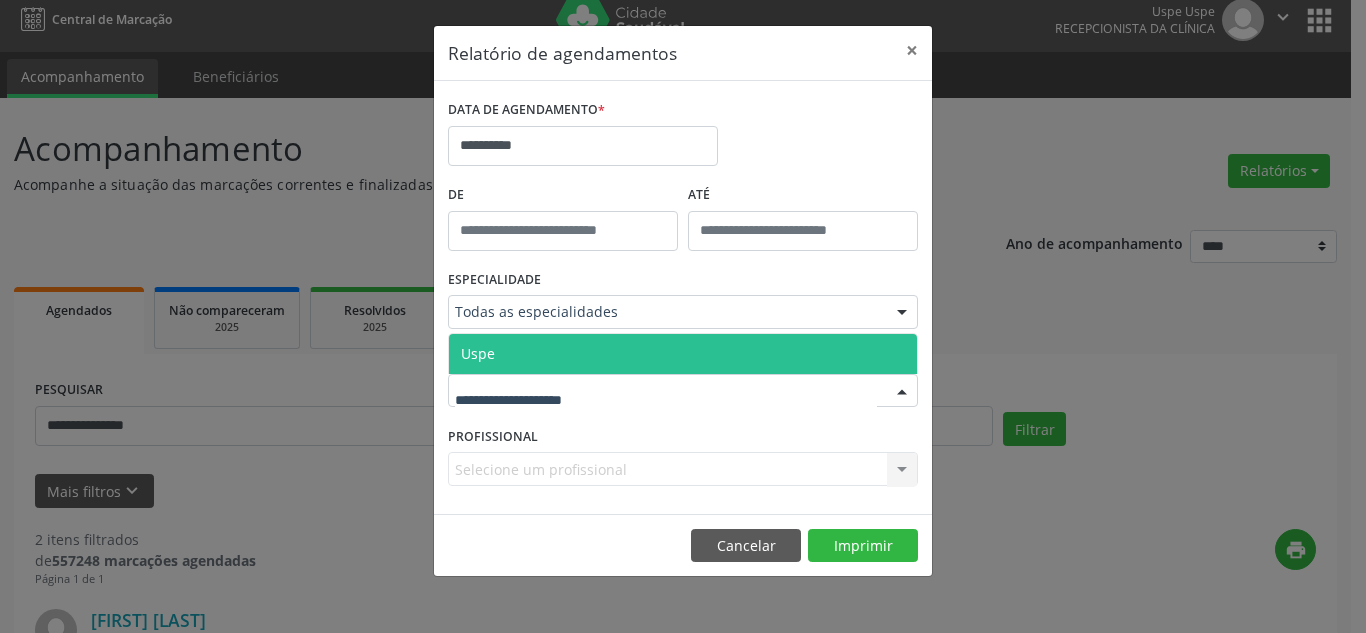 click on "Uspe" at bounding box center [683, 354] 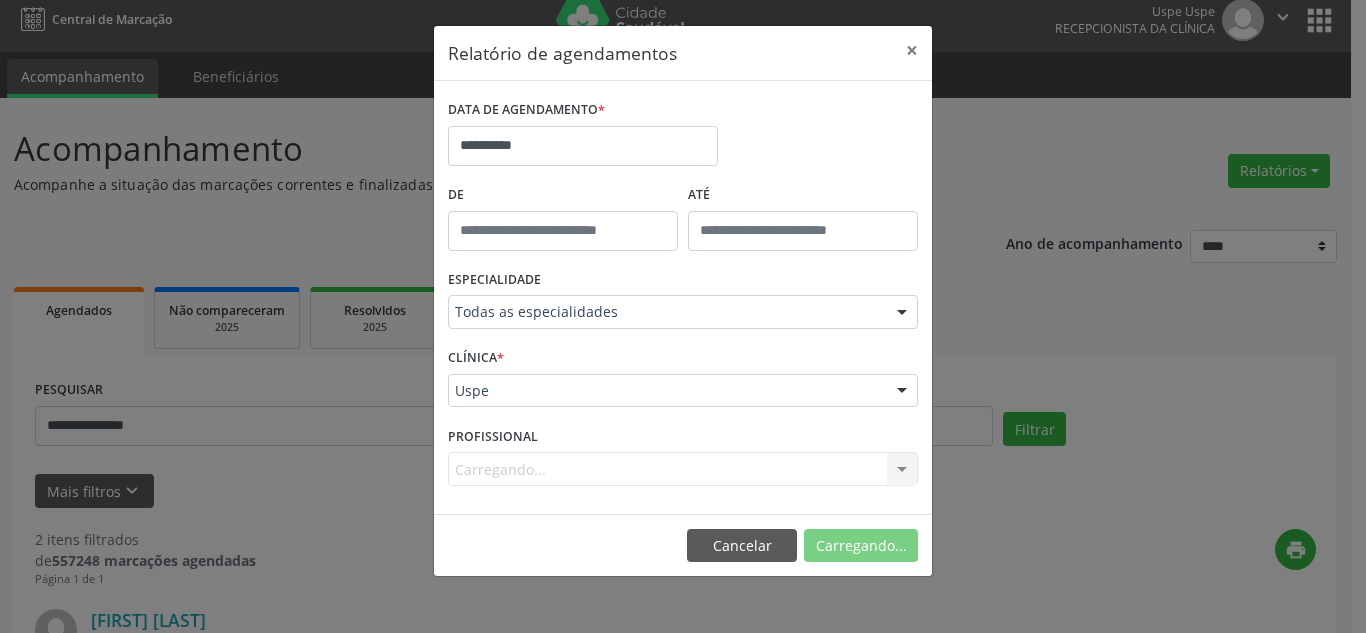 click on "Carregando...
Nenhum resultado encontrado para: "   "
Não há nenhuma opção para ser exibida." at bounding box center (683, 469) 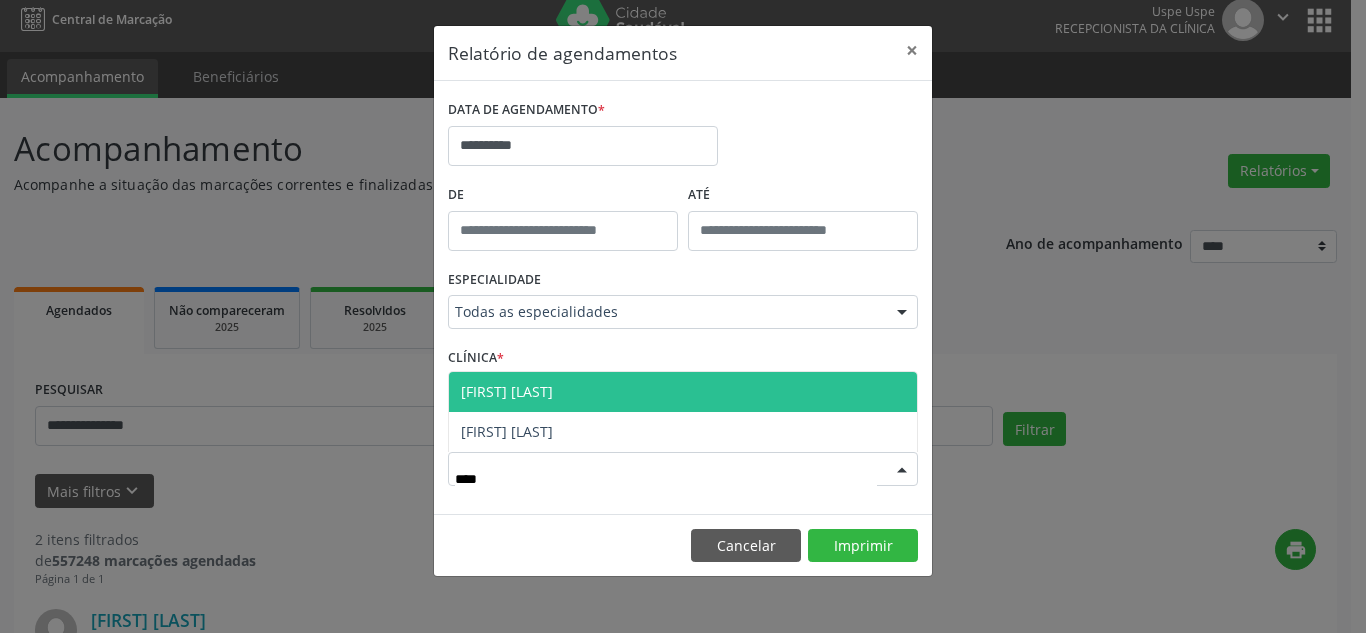 type on "*****" 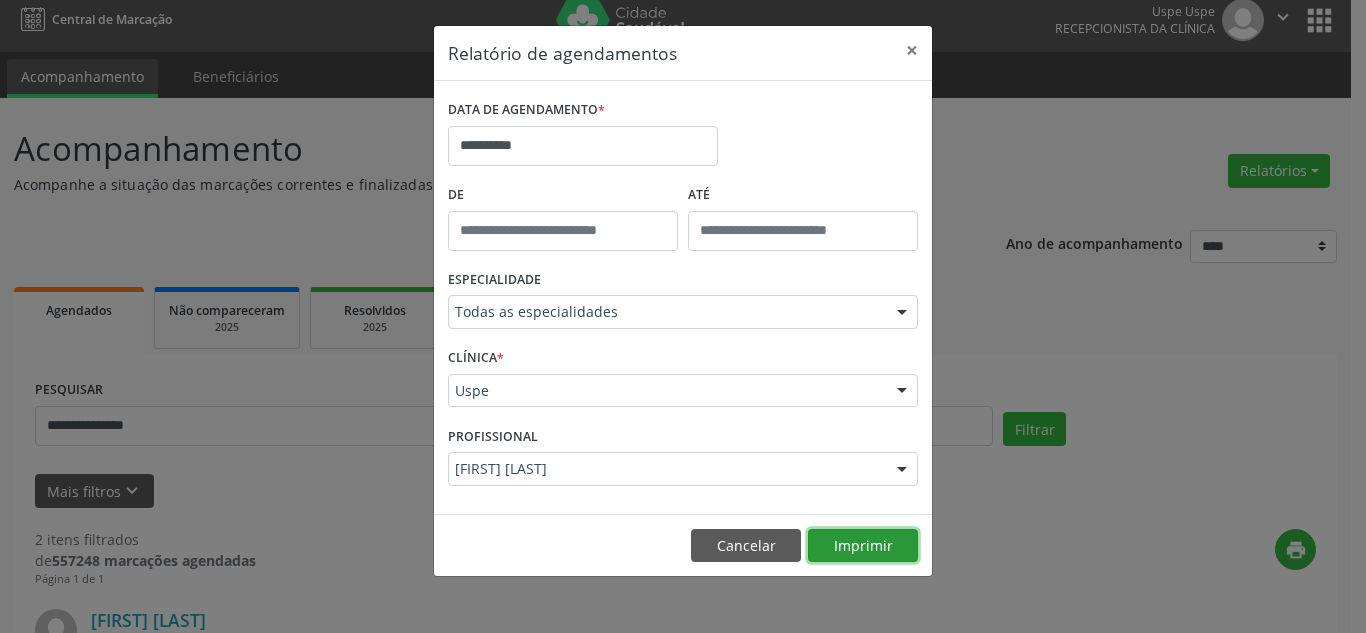 click on "Imprimir" at bounding box center [863, 546] 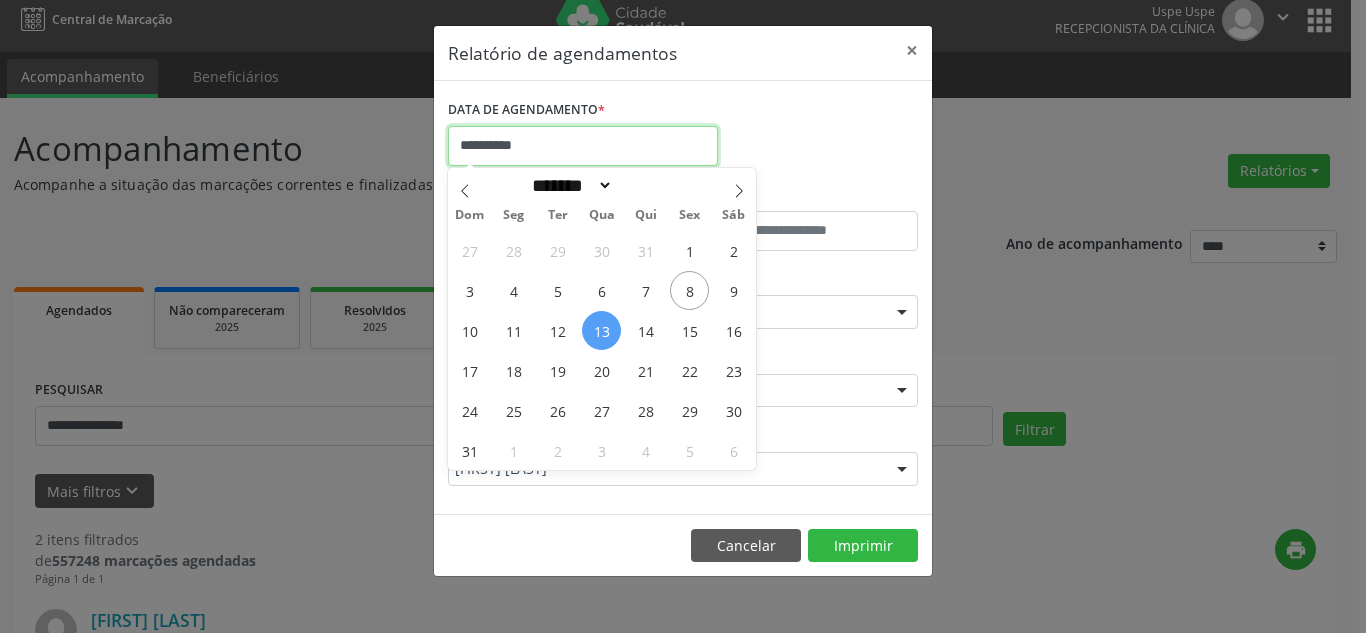 click on "**********" at bounding box center [583, 146] 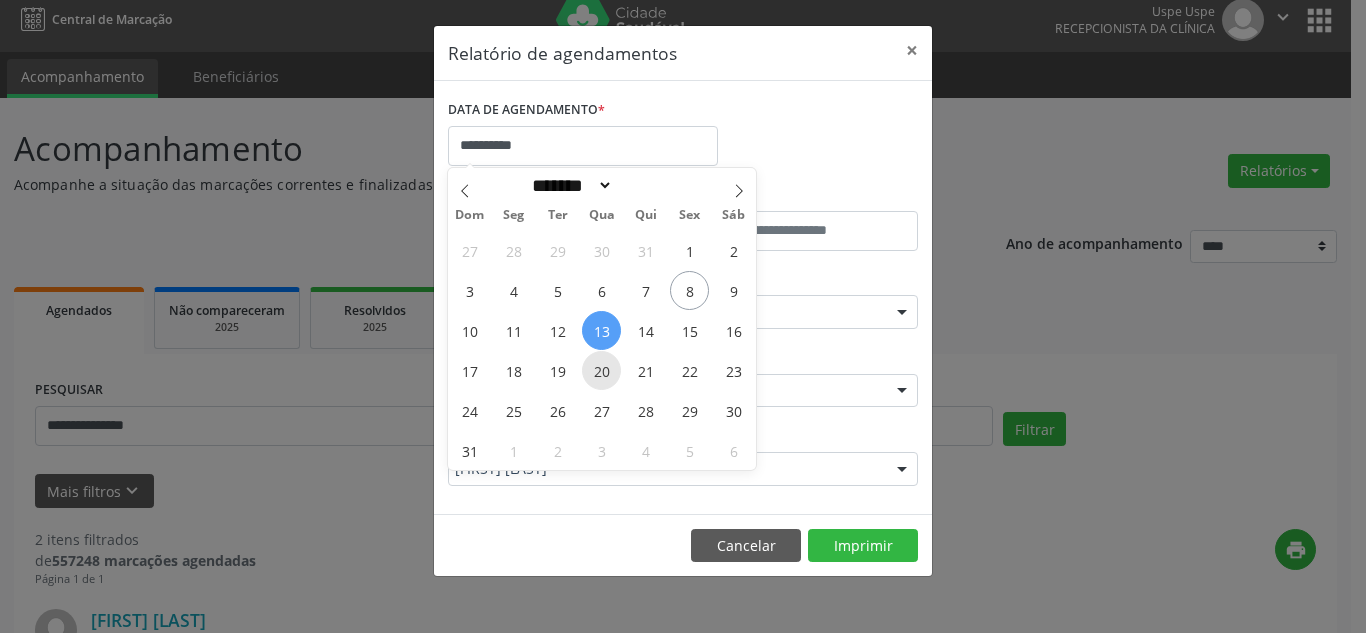 click on "20" at bounding box center [601, 370] 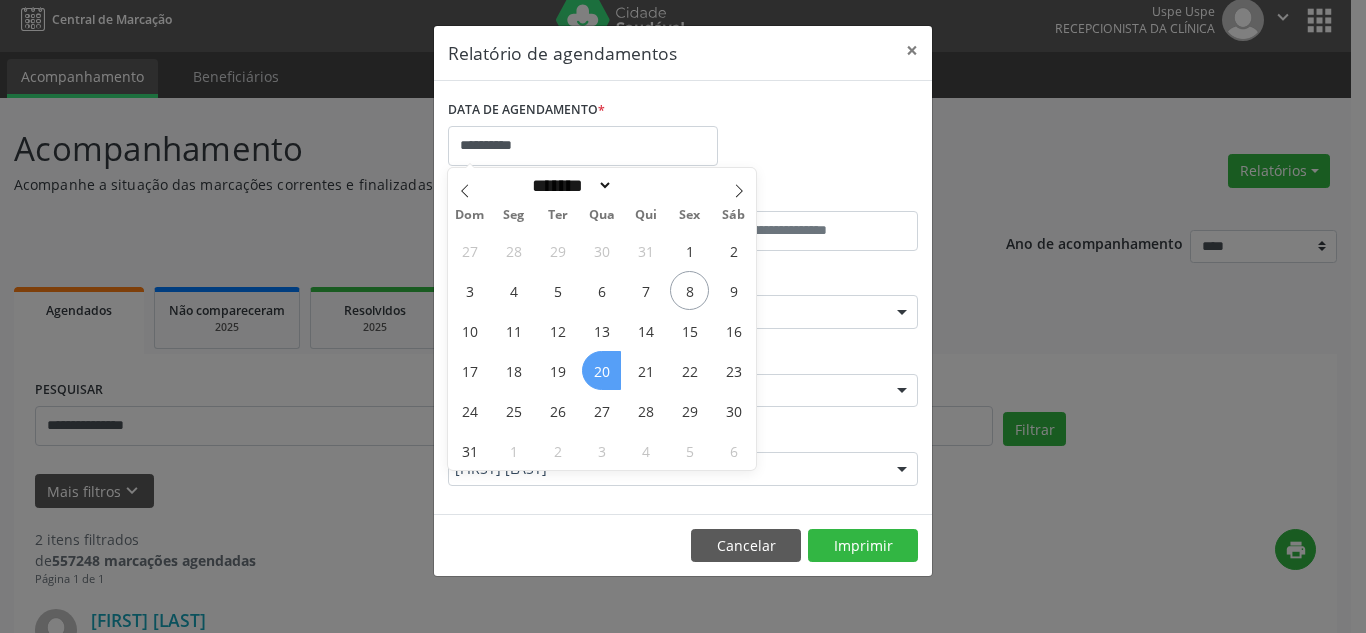 click on "20" at bounding box center [601, 370] 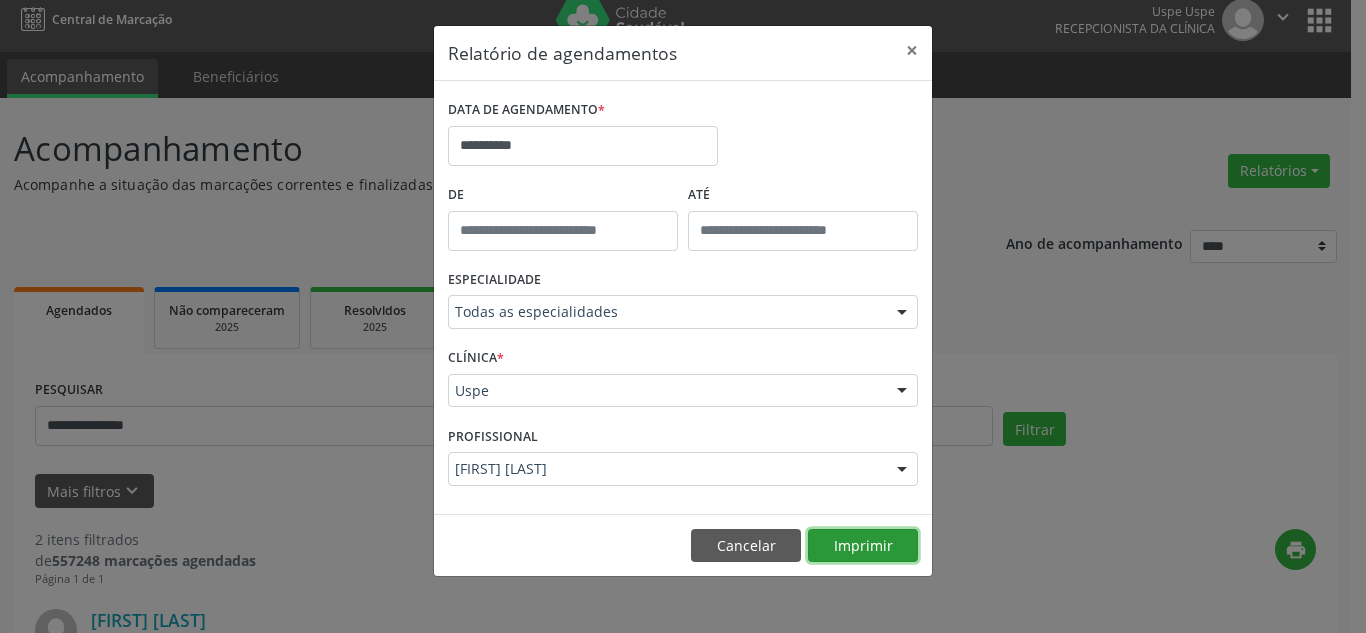 click on "Imprimir" at bounding box center [863, 546] 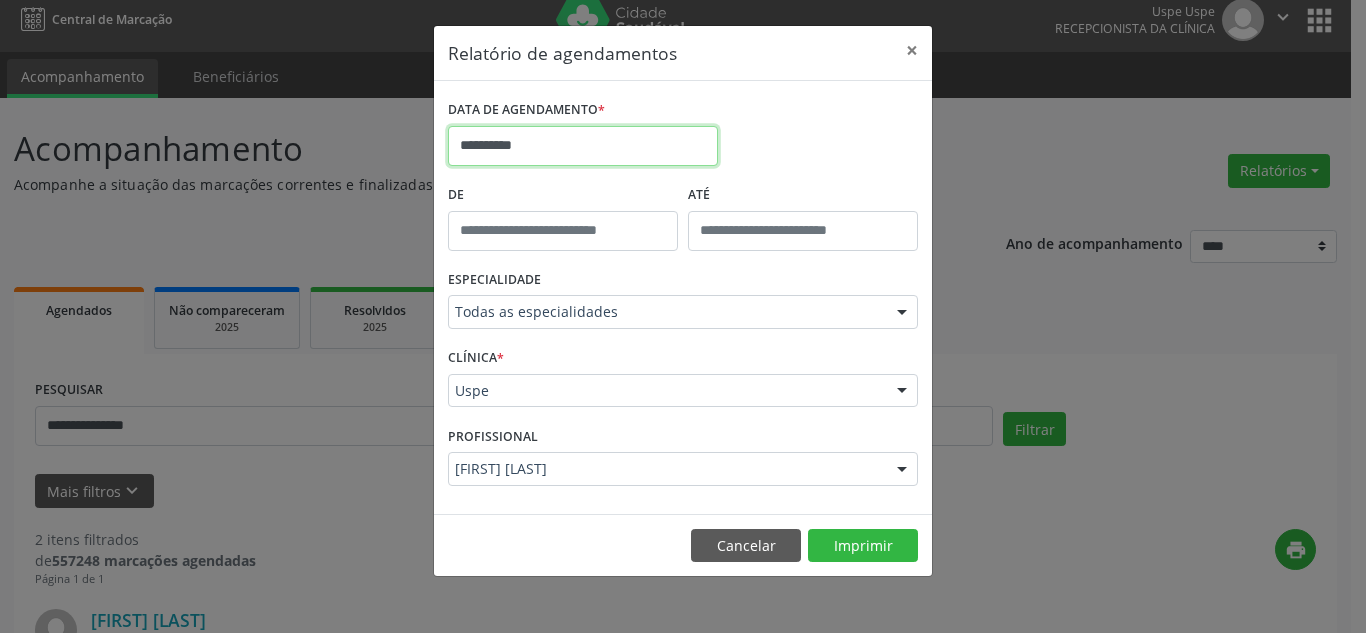 click on "**********" at bounding box center (583, 146) 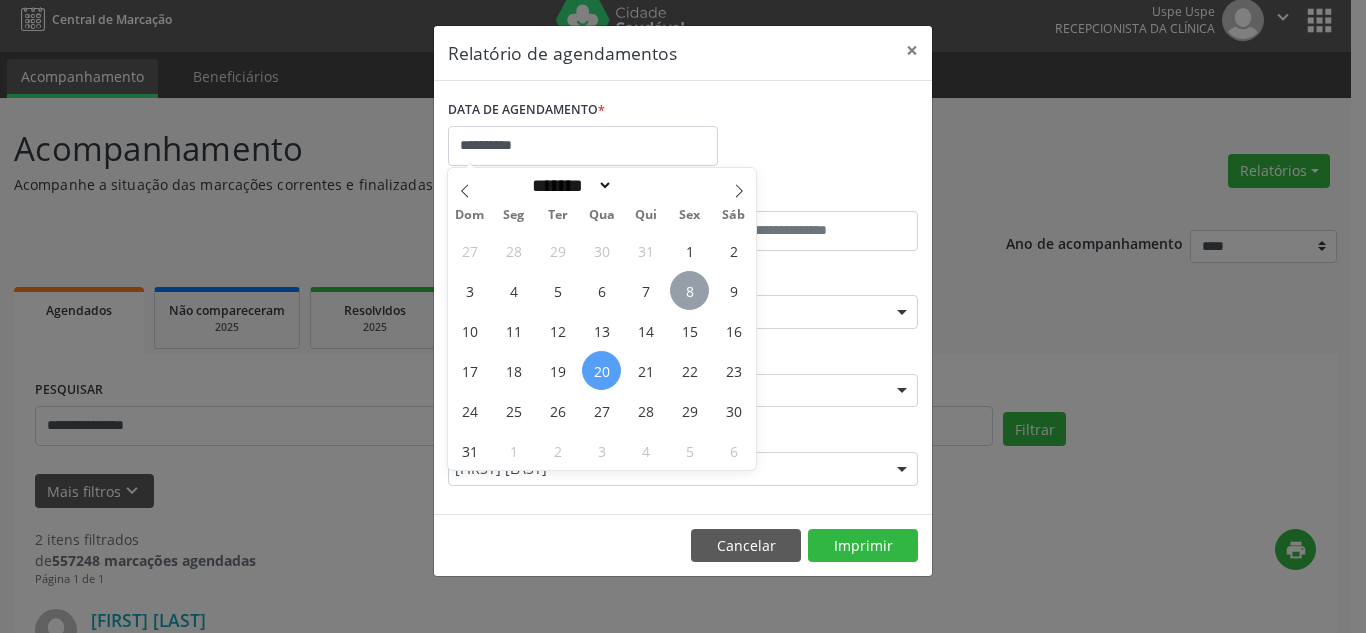 click on "8" at bounding box center [689, 290] 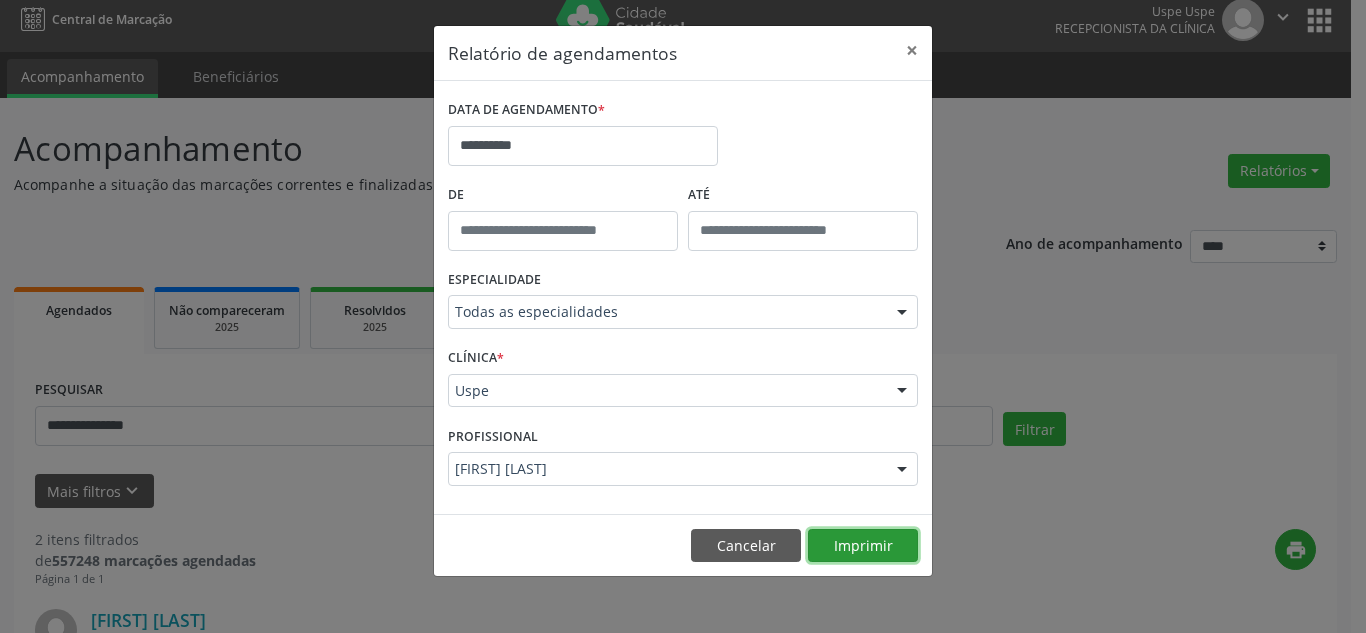 click on "Imprimir" at bounding box center [863, 546] 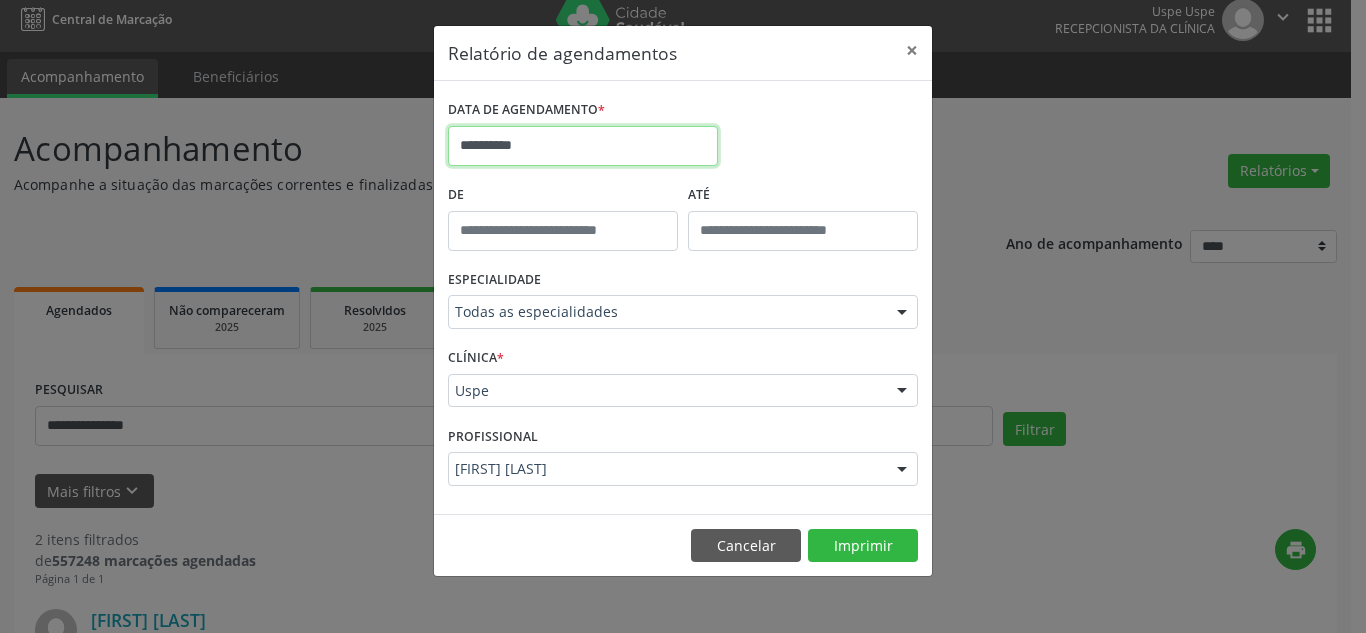 click on "**********" at bounding box center (583, 146) 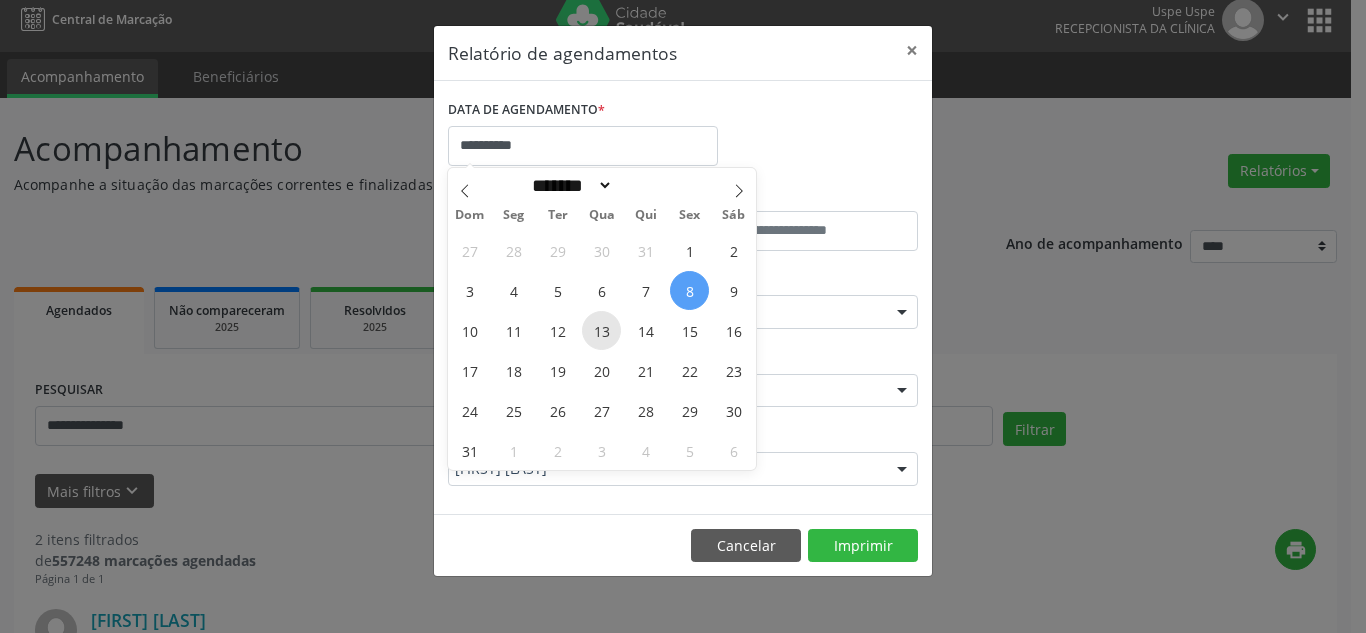 click on "13" at bounding box center [601, 330] 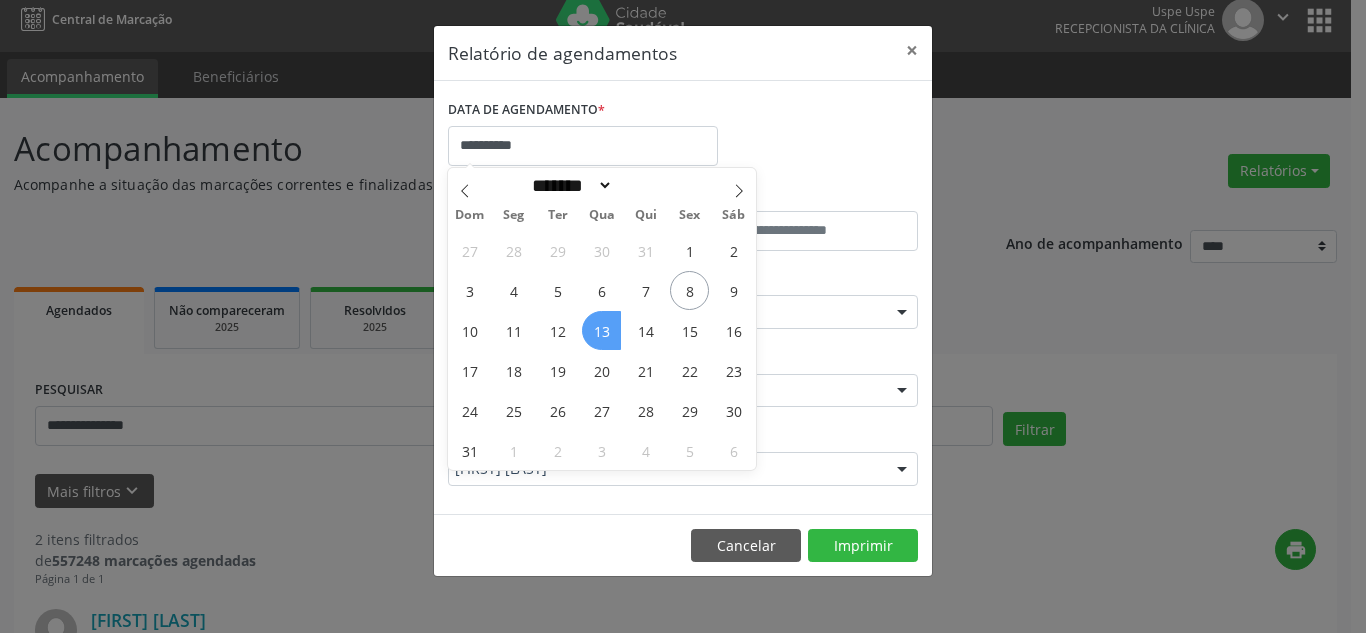 click on "13" at bounding box center [601, 330] 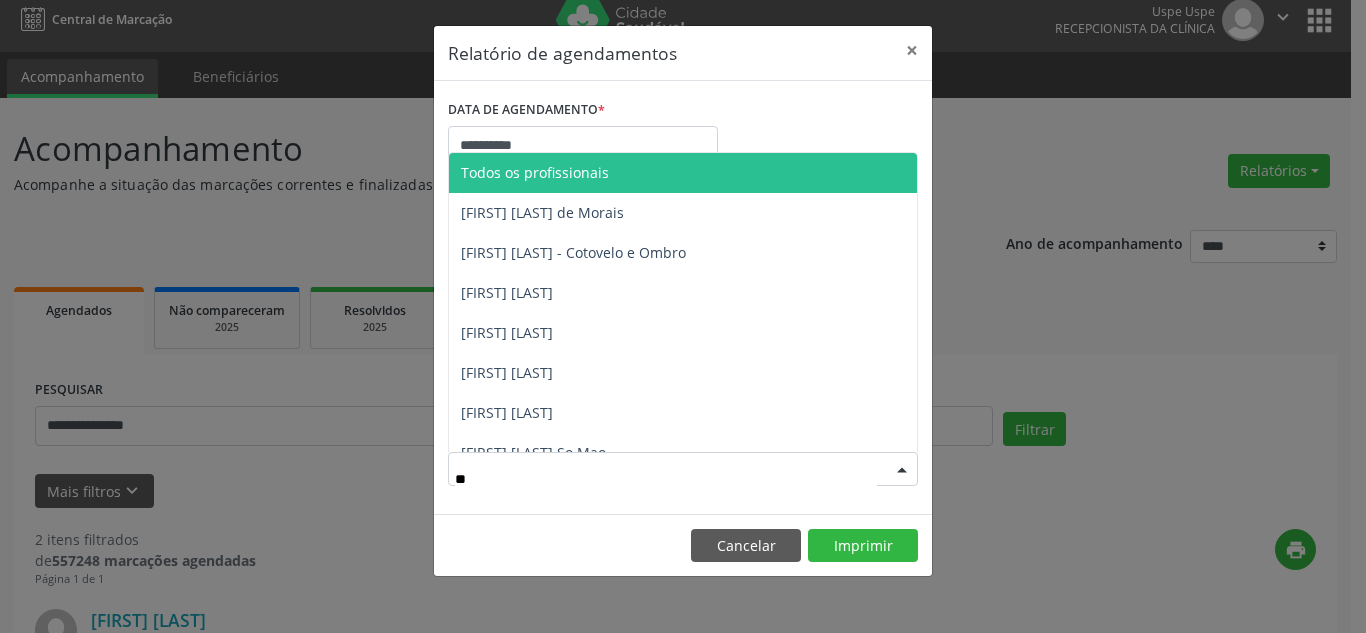 type on "***" 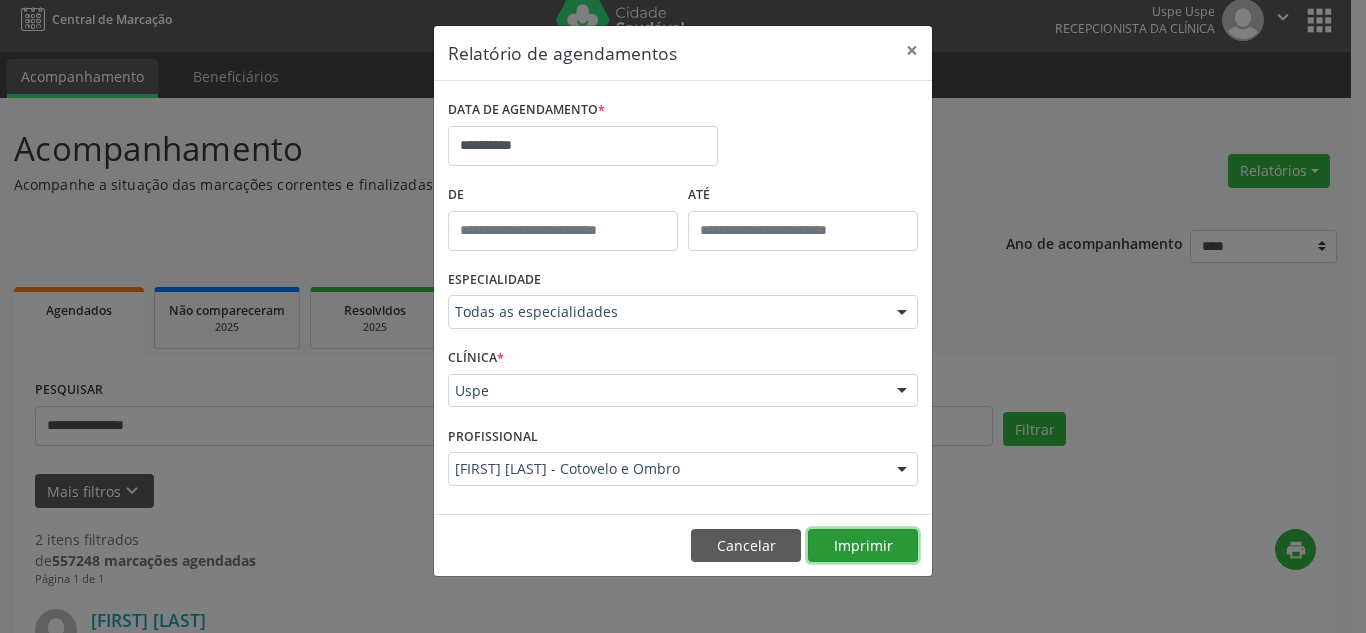 click on "Imprimir" at bounding box center [863, 546] 